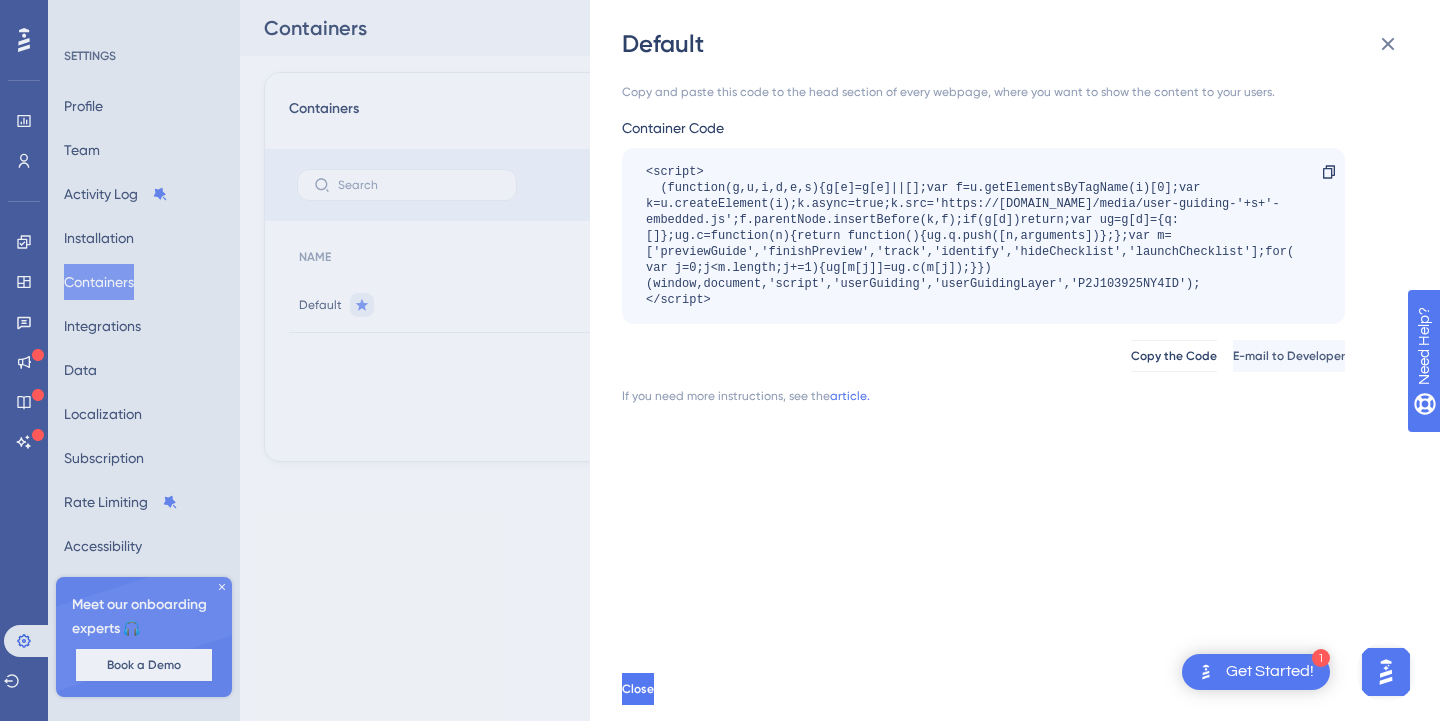 scroll, scrollTop: 0, scrollLeft: 0, axis: both 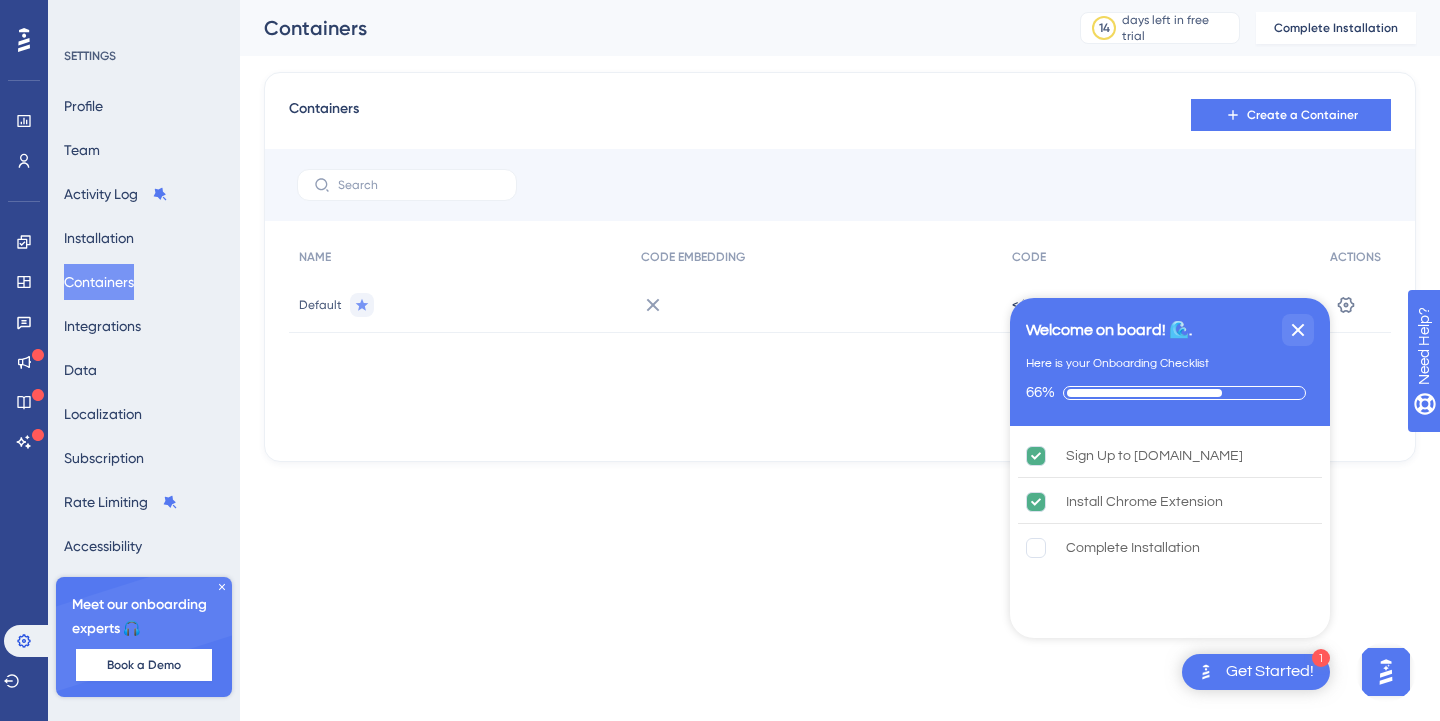 click on "Performance Users Engagement Widgets Feedback Product Updates Knowledge Base AI Assistant Settings Logout SETTINGS Profile Team Activity Log Installation Containers Integrations Data Localization Subscription Rate Limiting Accessibility Meet our onboarding experts 🎧 Book a Demo Upgrade Plan Containers 14 days left in free trial Click to see  upgrade options Complete Installation Containers Create a Container NAME CODE EMBEDDING CODE ACTIONS Default </> Show Settings" at bounding box center [720, 263] 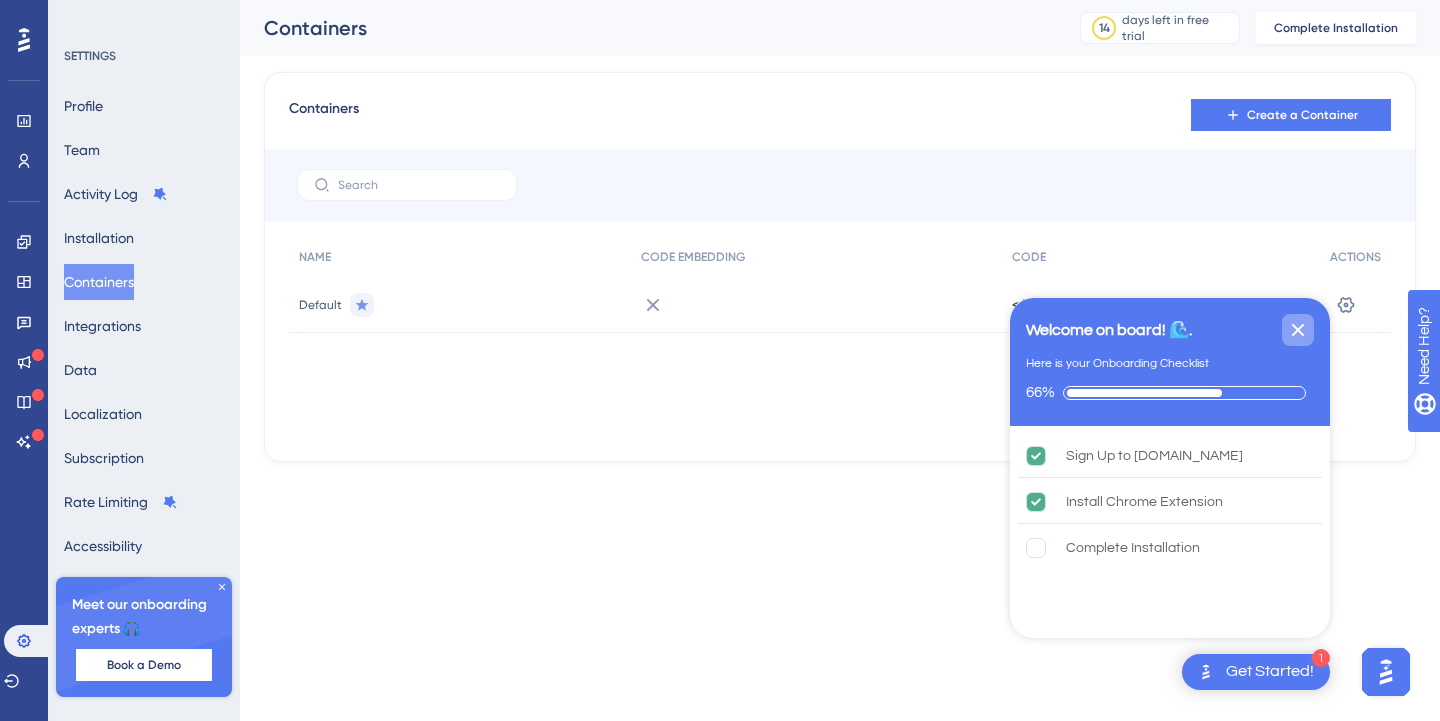 click 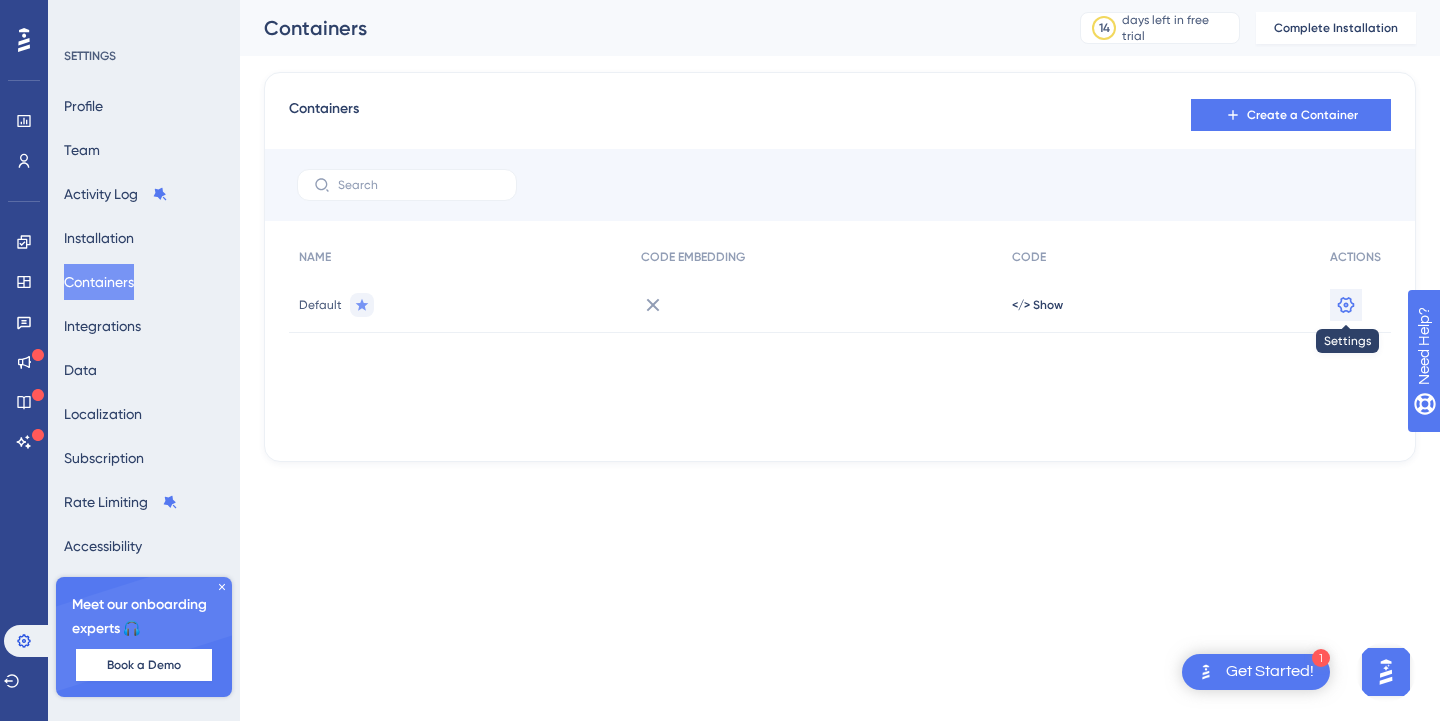 click 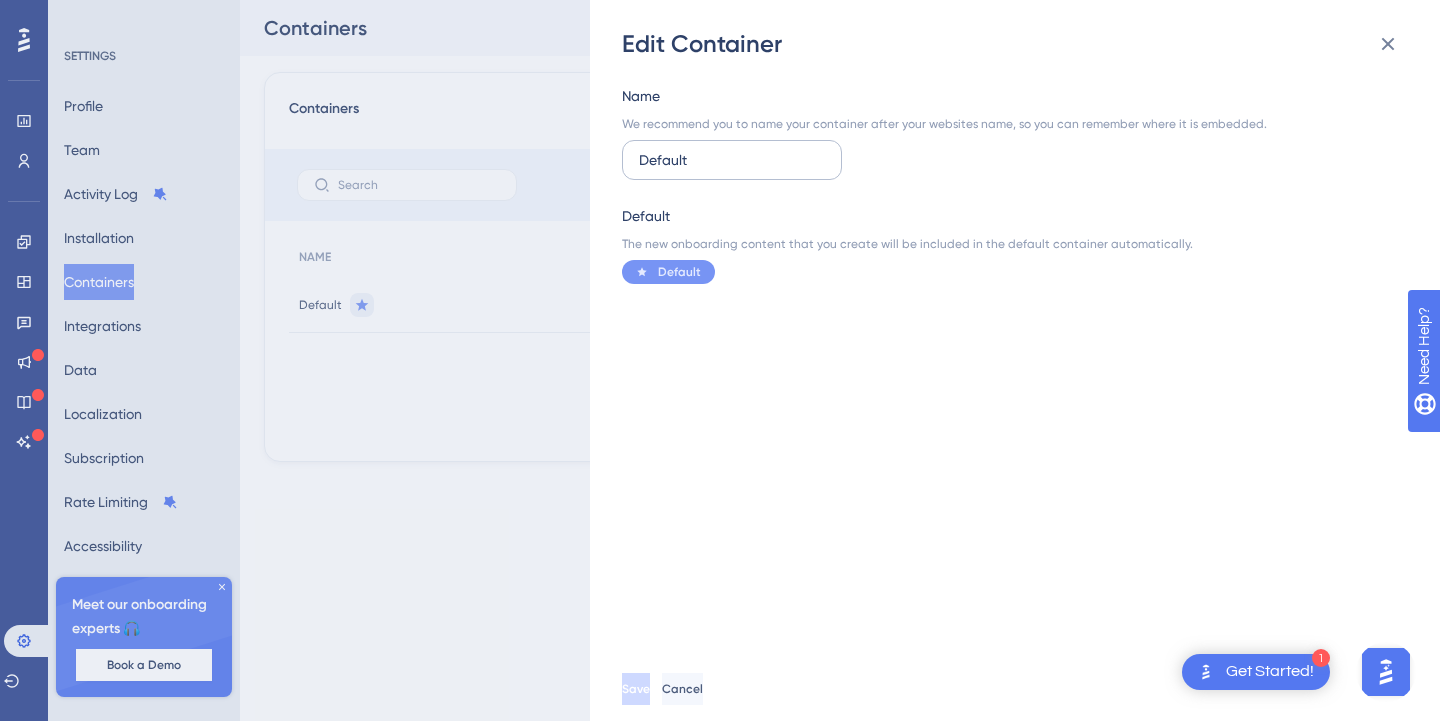 click on "Default" at bounding box center [732, 160] 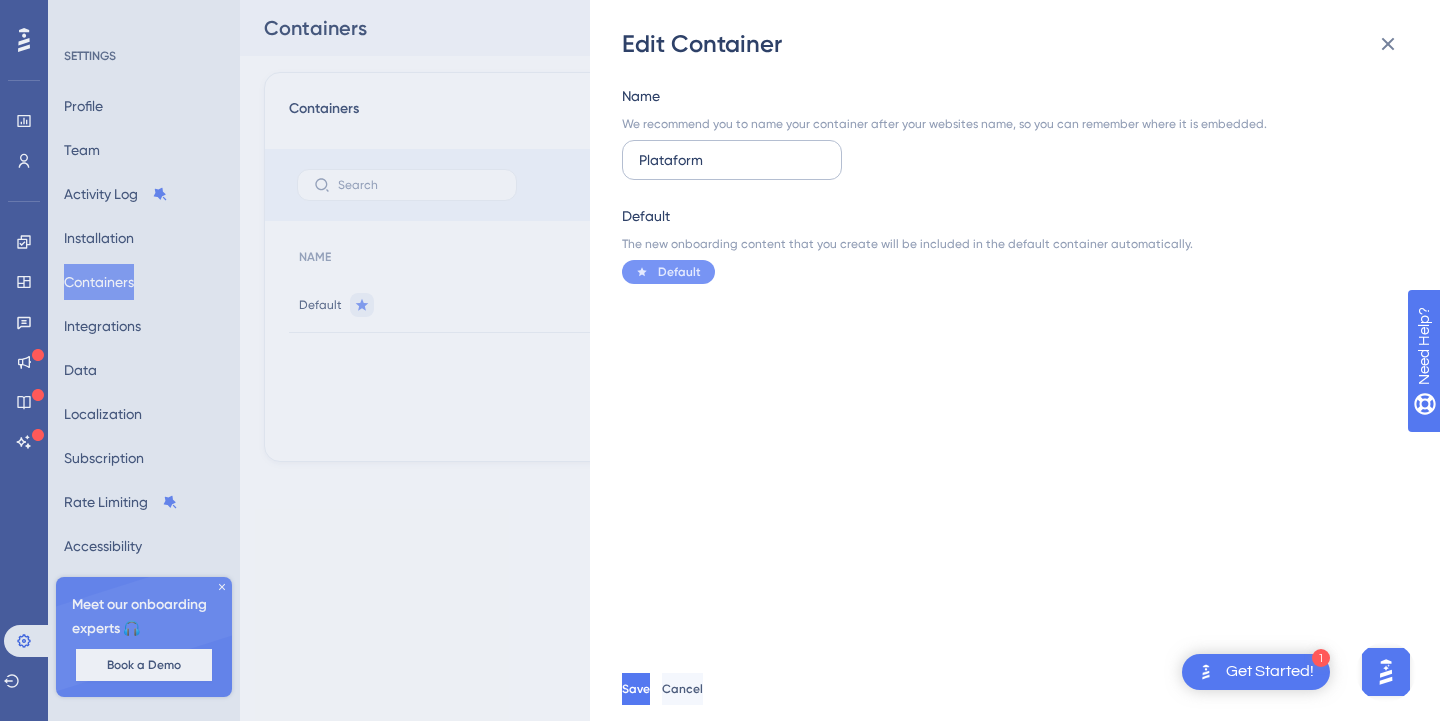 type on "Plataforma" 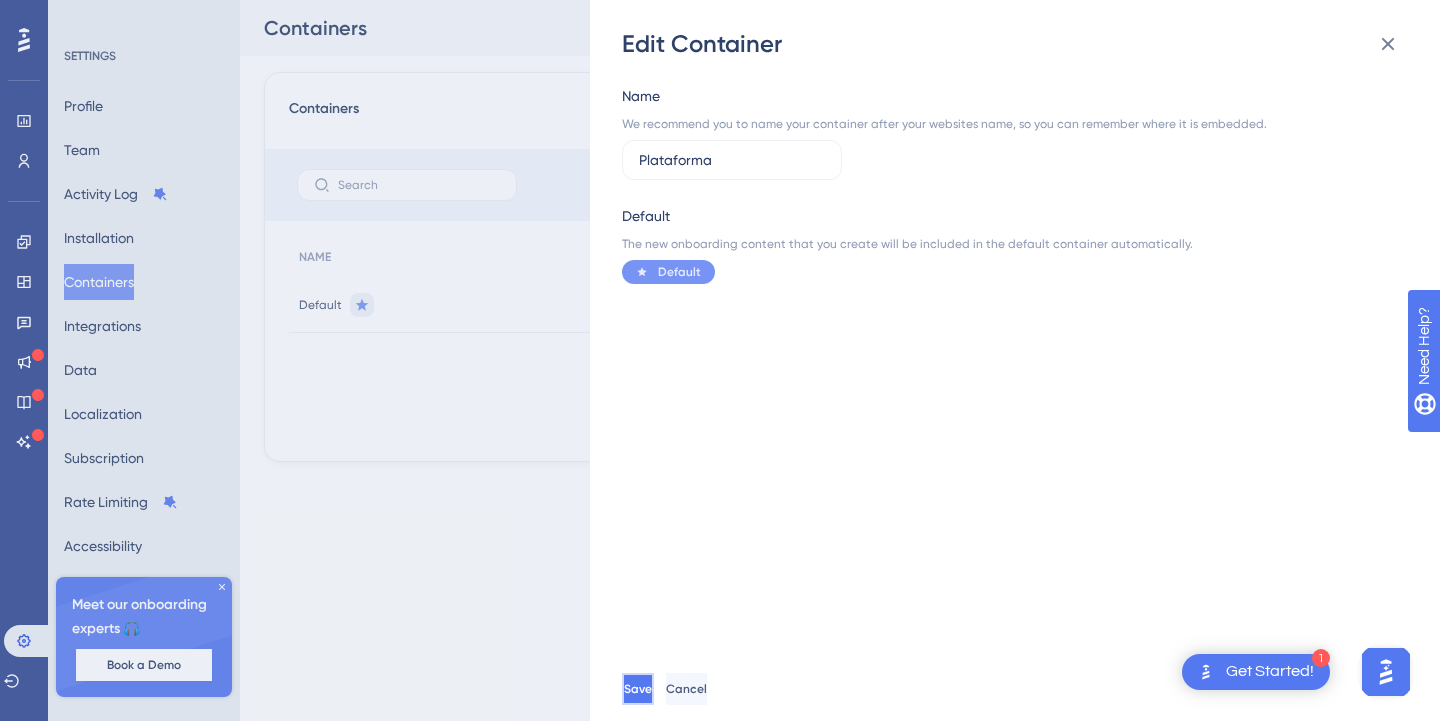 click on "Save" at bounding box center (638, 689) 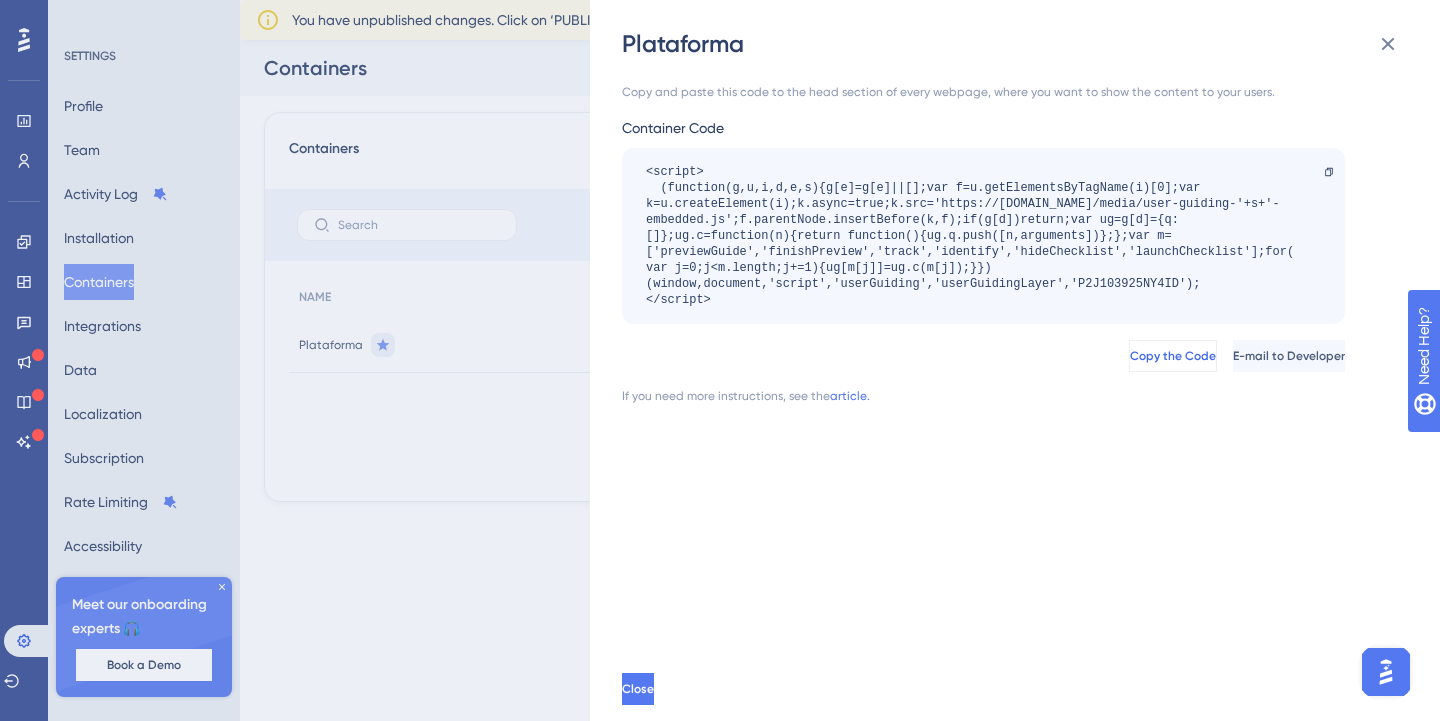 click on "Copy the Code" at bounding box center (1173, 356) 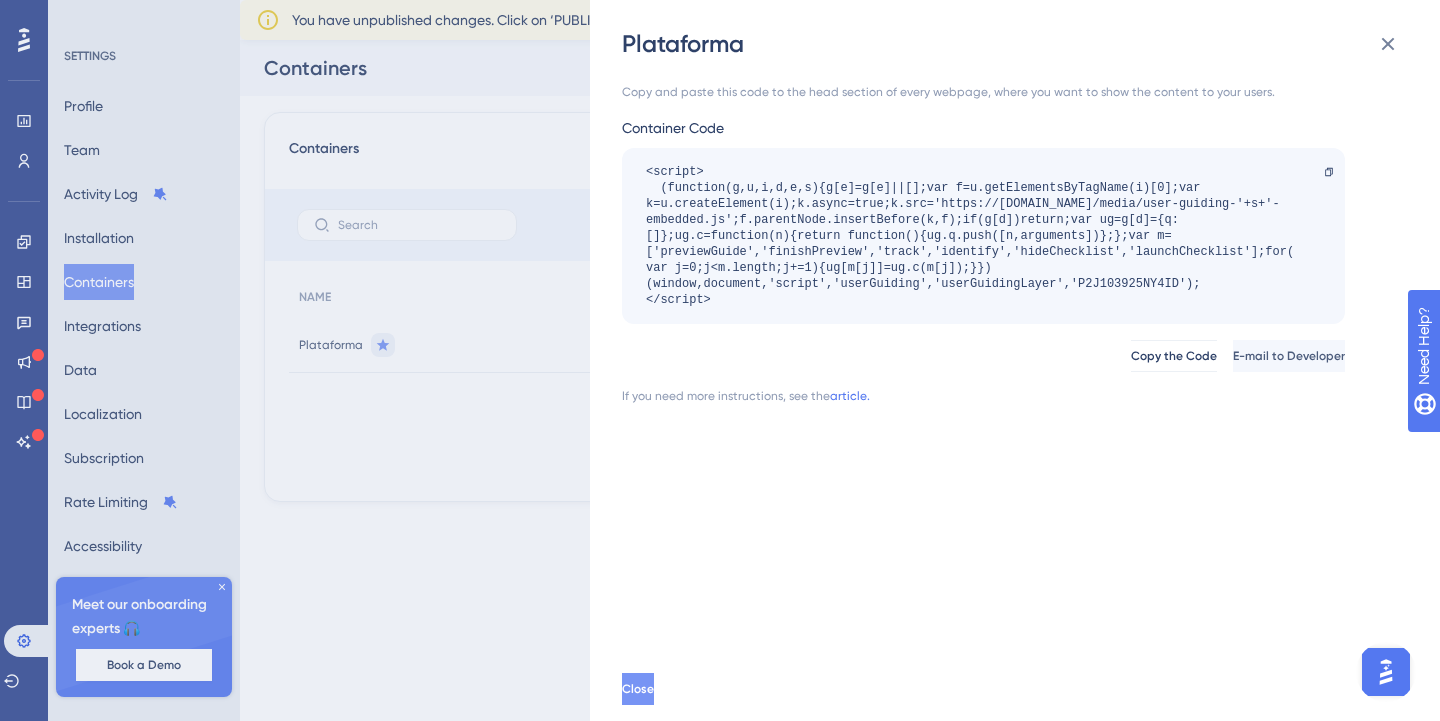 click on "Close" at bounding box center [638, 689] 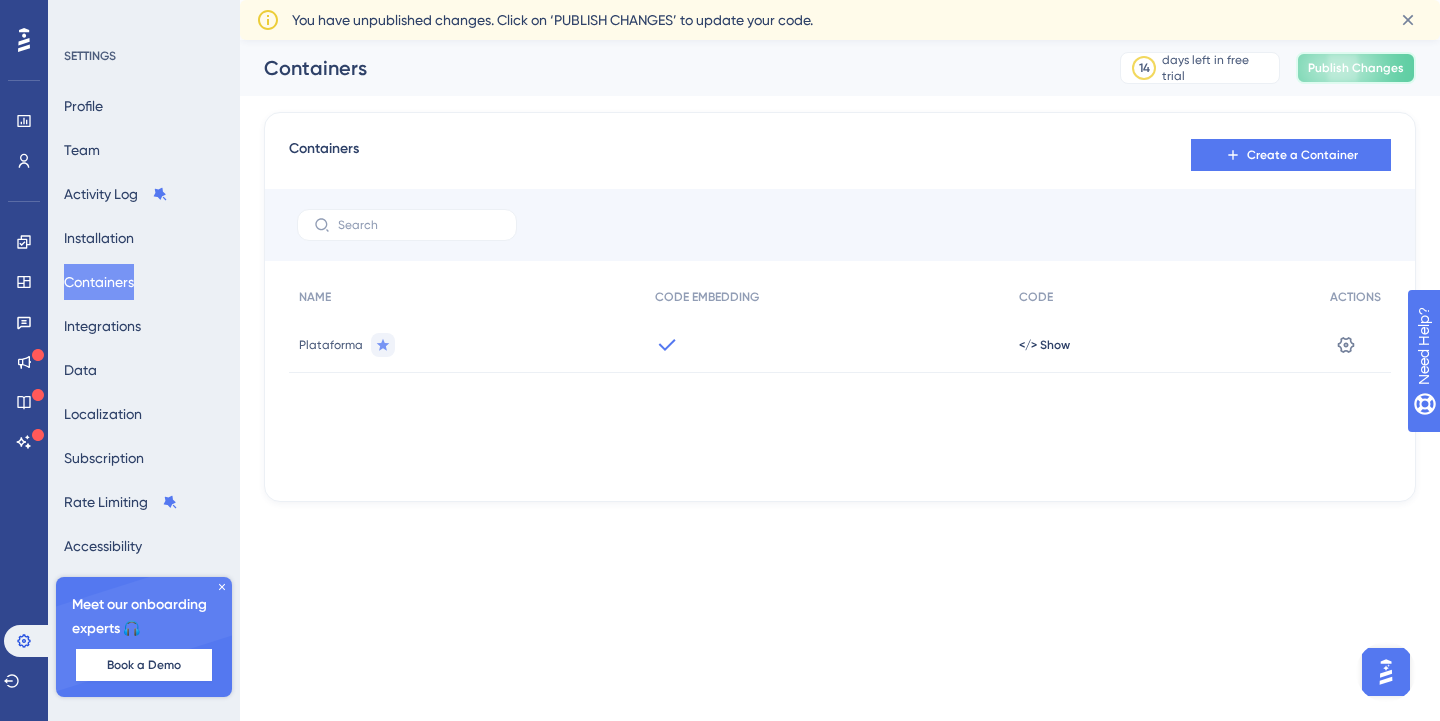 click on "Publish Changes" at bounding box center (1356, 68) 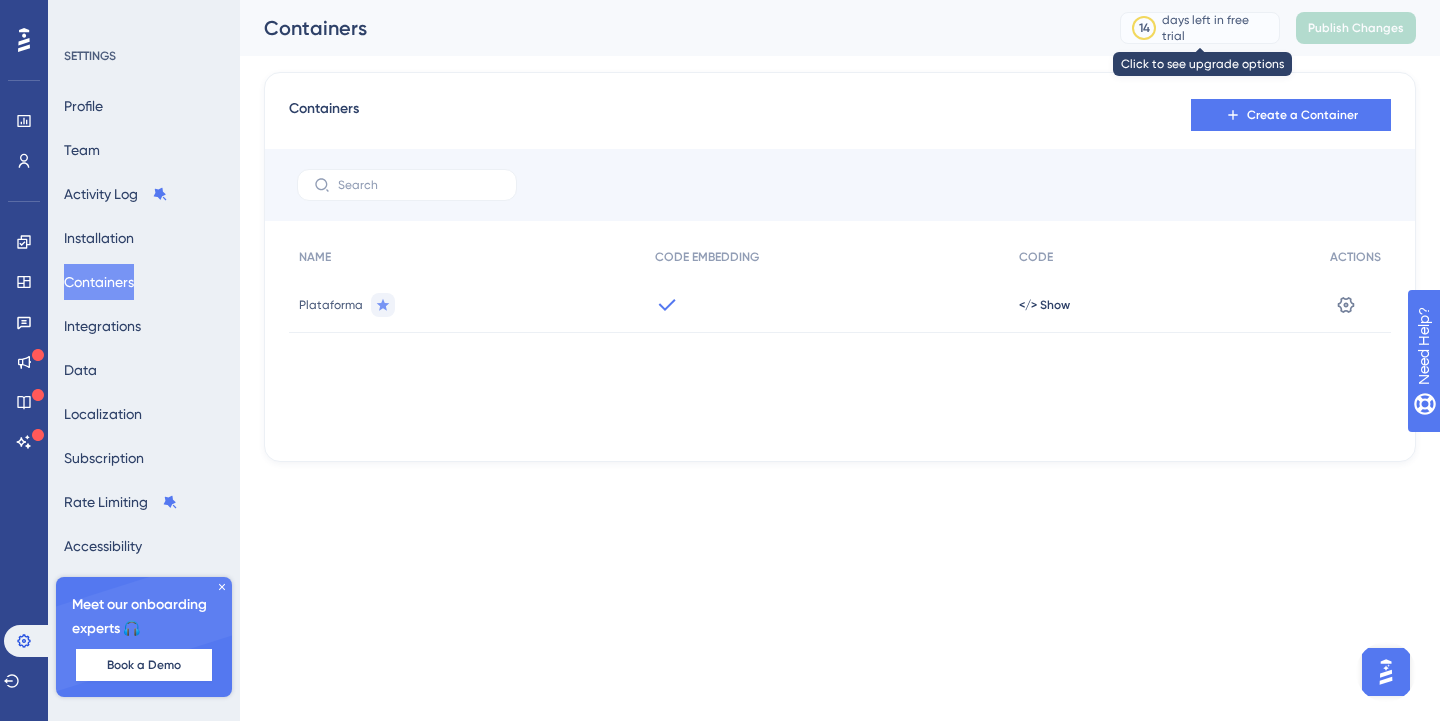 click on "days left in free trial" at bounding box center [1217, 28] 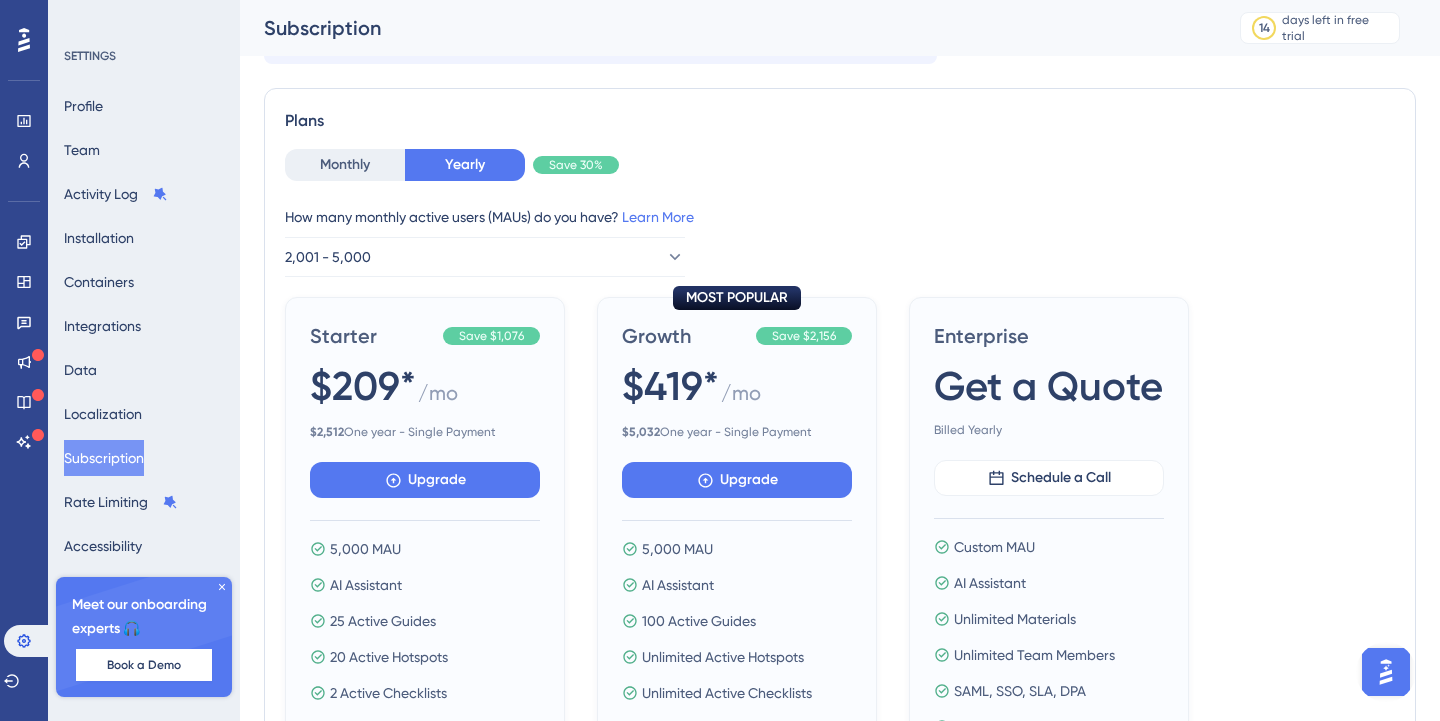 scroll, scrollTop: 84, scrollLeft: 0, axis: vertical 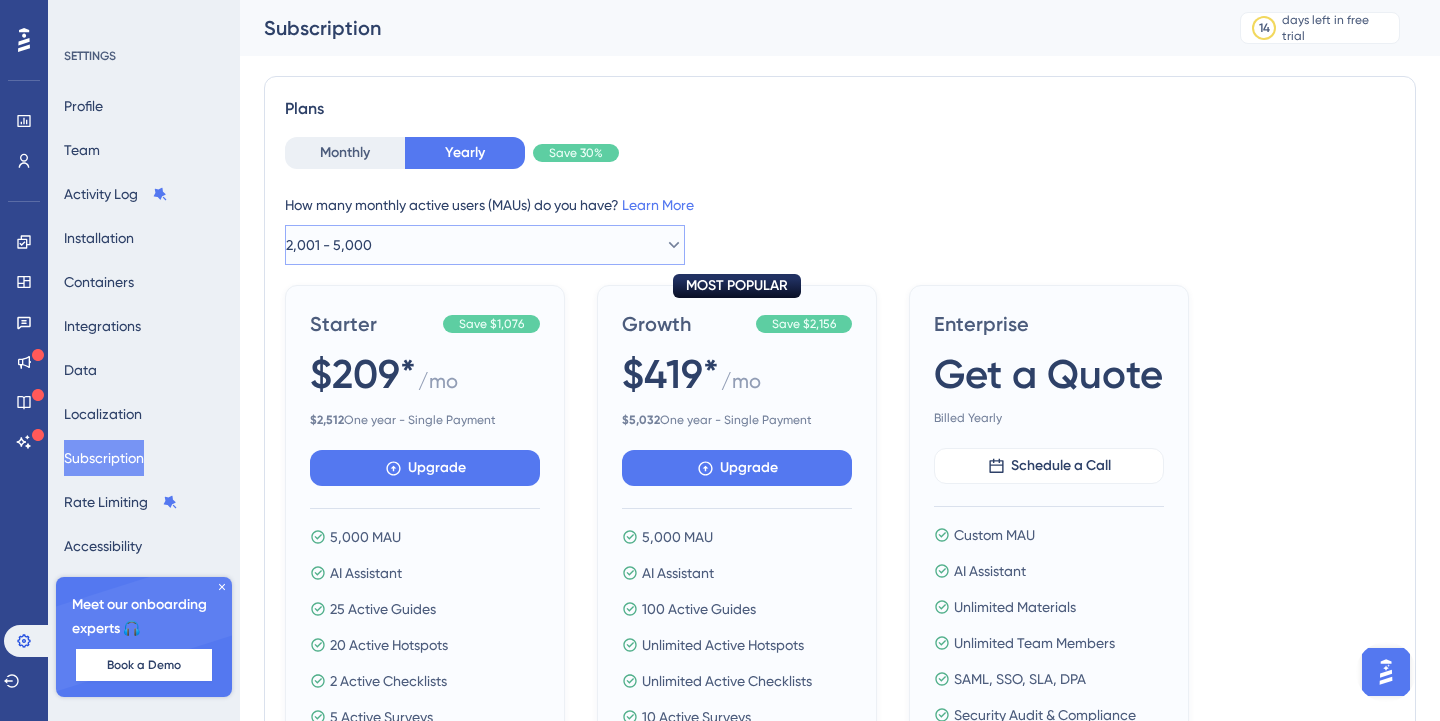 click on "2,001 - 5,000" at bounding box center (485, 245) 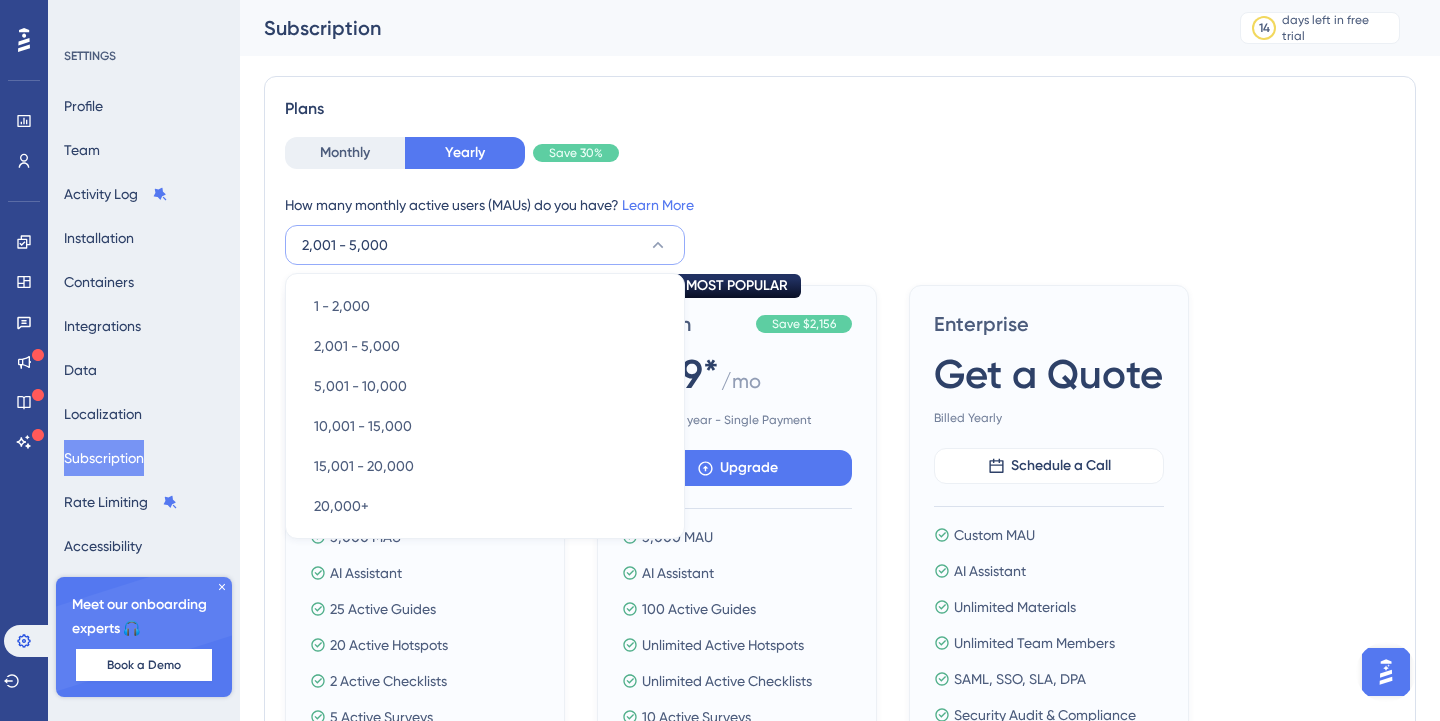 scroll, scrollTop: 127, scrollLeft: 0, axis: vertical 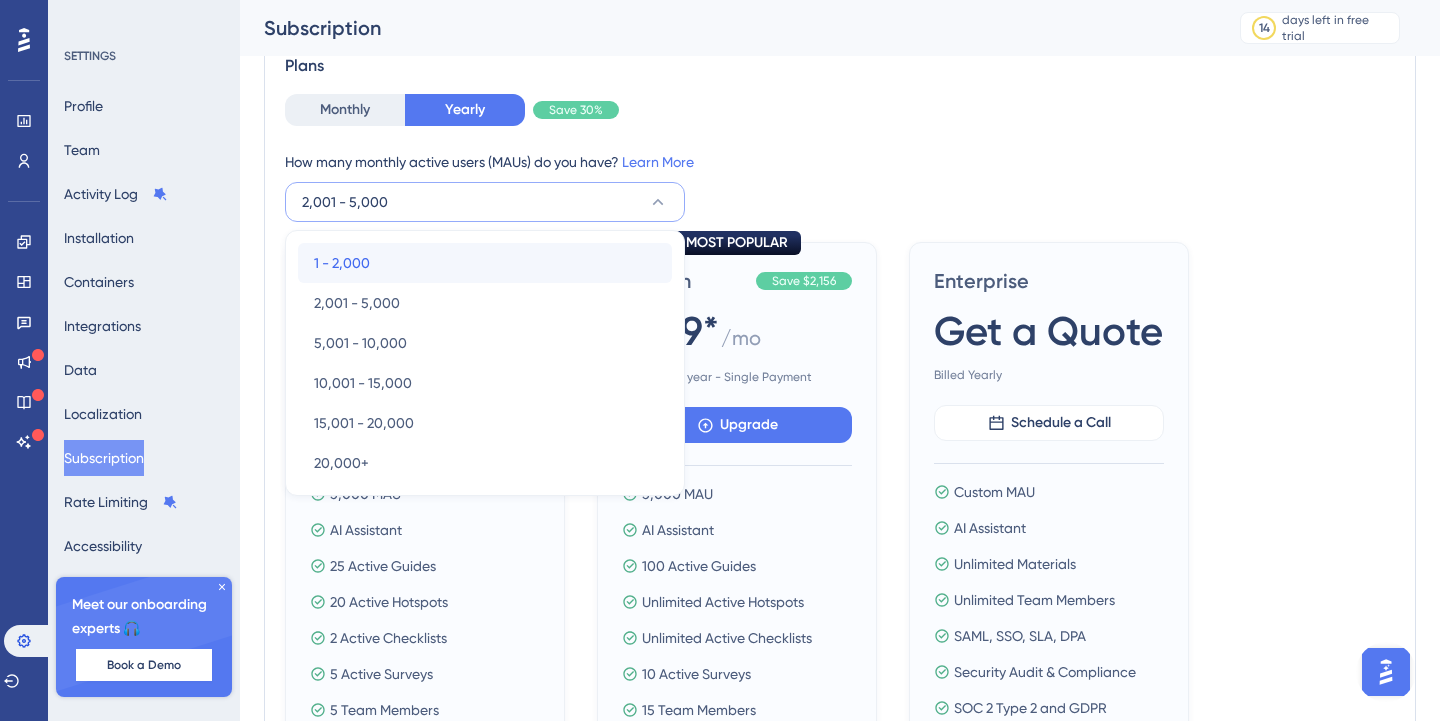 click on "1 - 2,000 1 - 2,000" at bounding box center (485, 263) 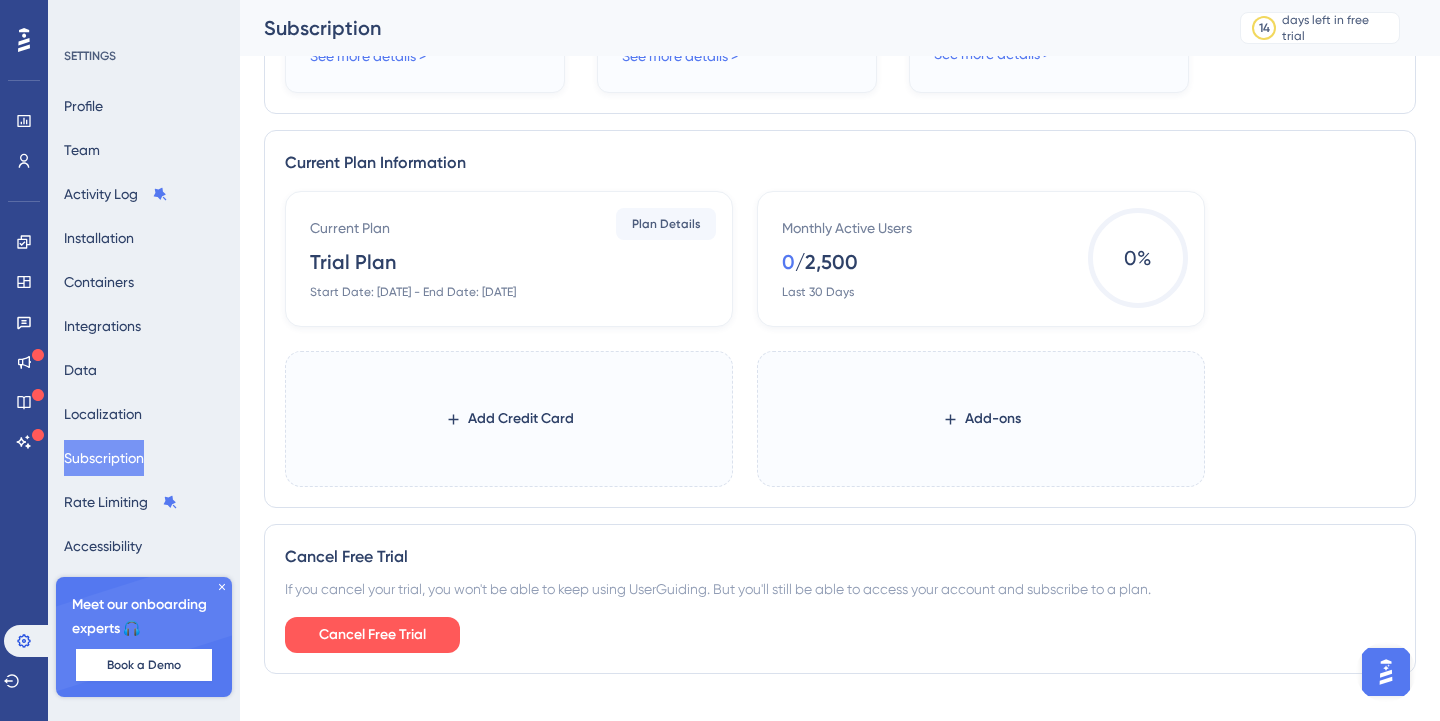 scroll, scrollTop: 890, scrollLeft: 0, axis: vertical 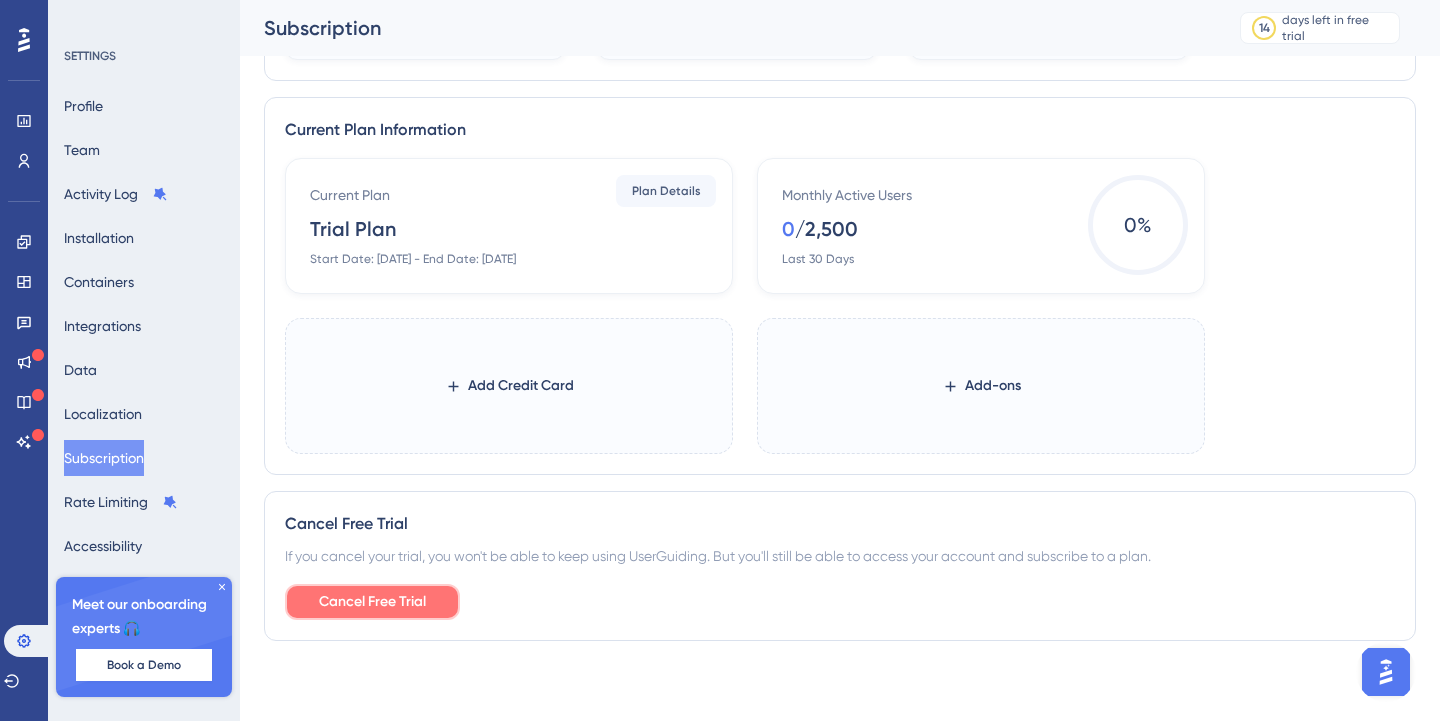 click on "Cancel Free Trial" at bounding box center [372, 602] 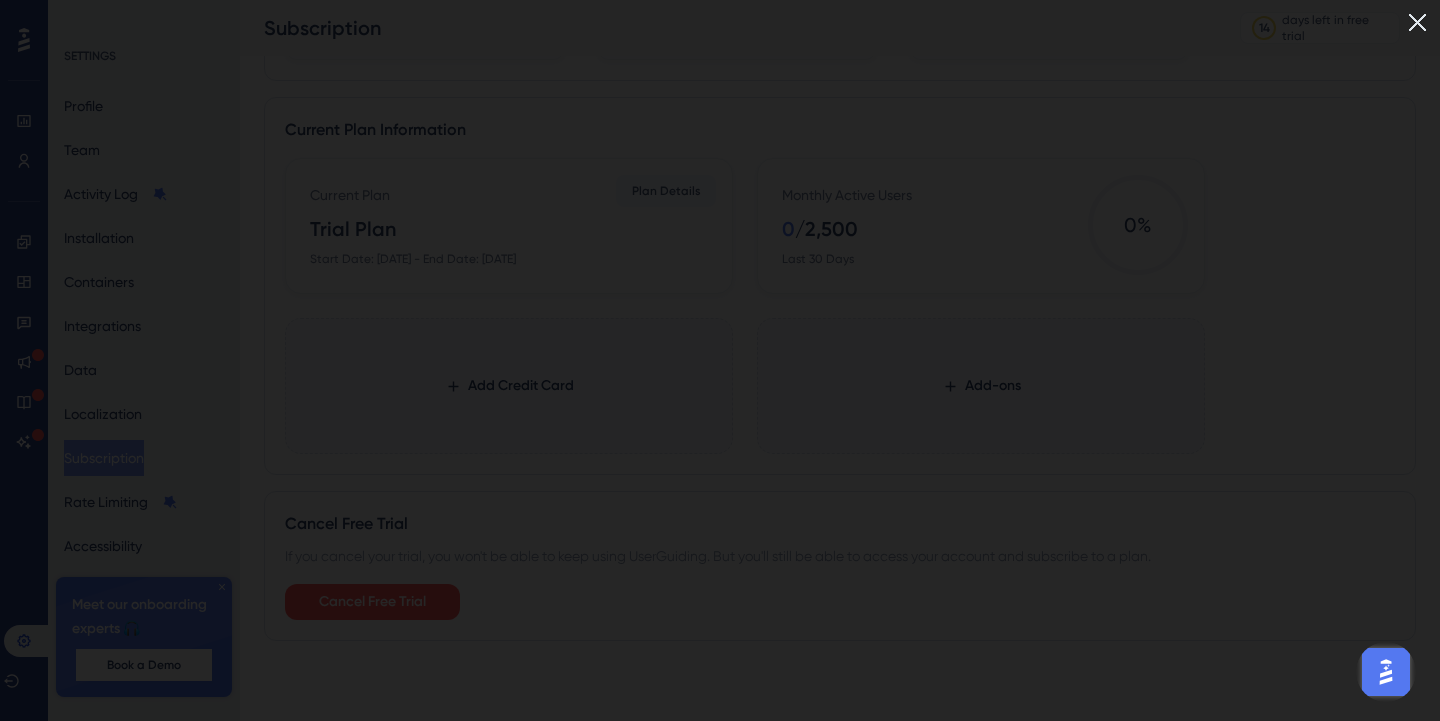 click at bounding box center [1417, 22] 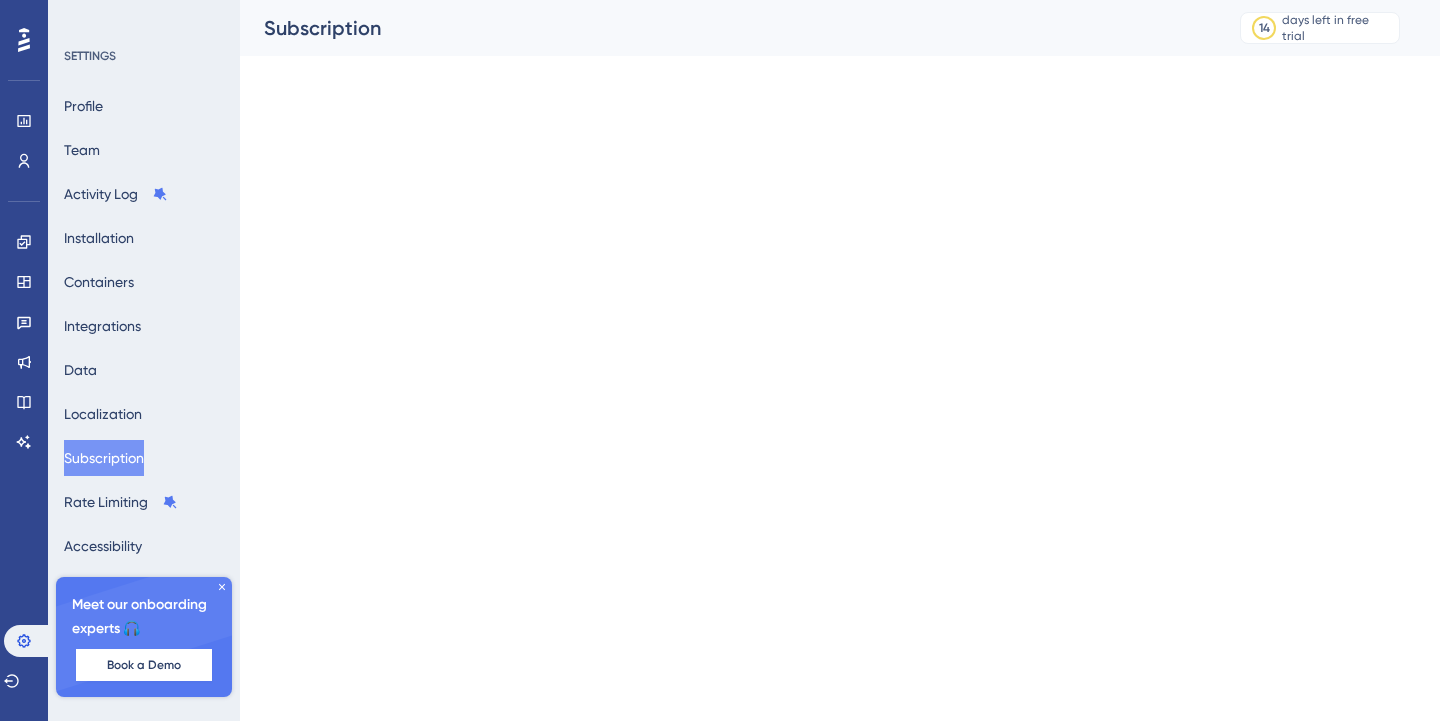 scroll, scrollTop: 0, scrollLeft: 0, axis: both 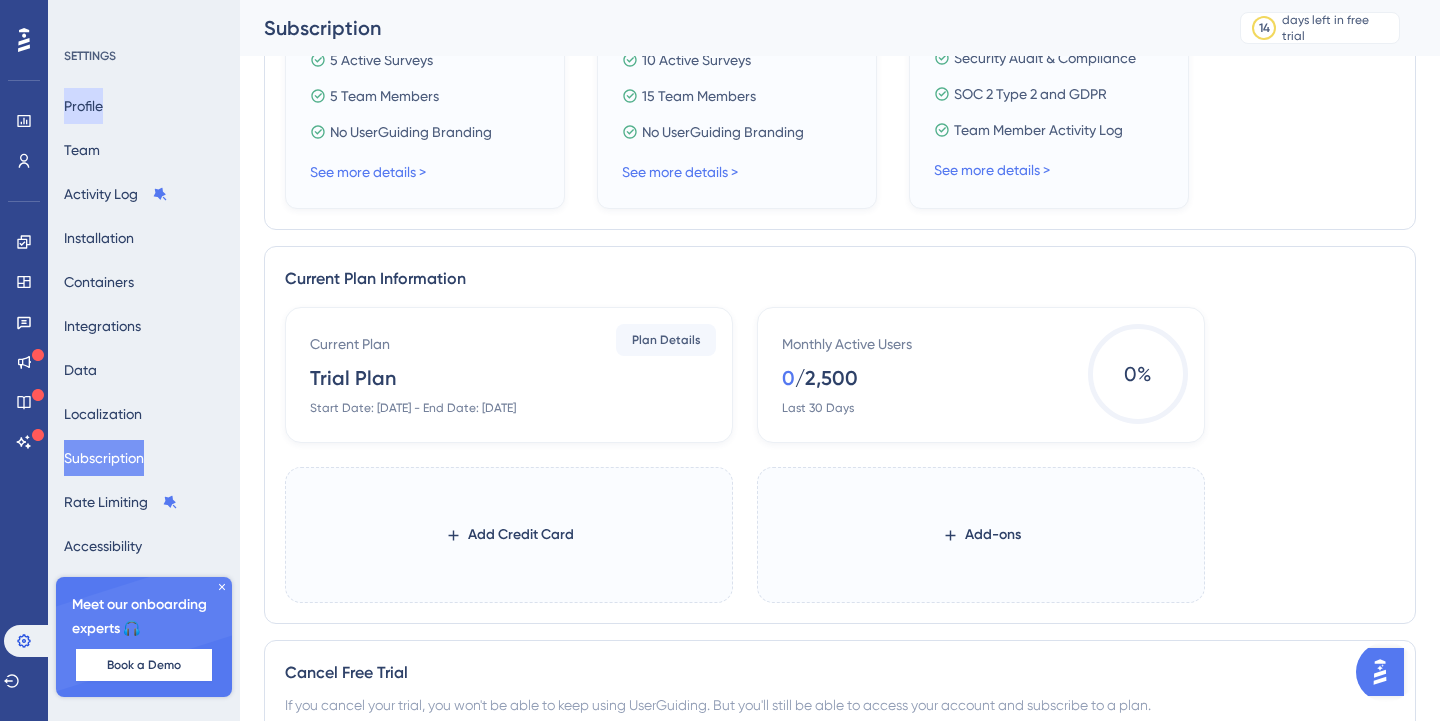 click on "Profile" at bounding box center [83, 106] 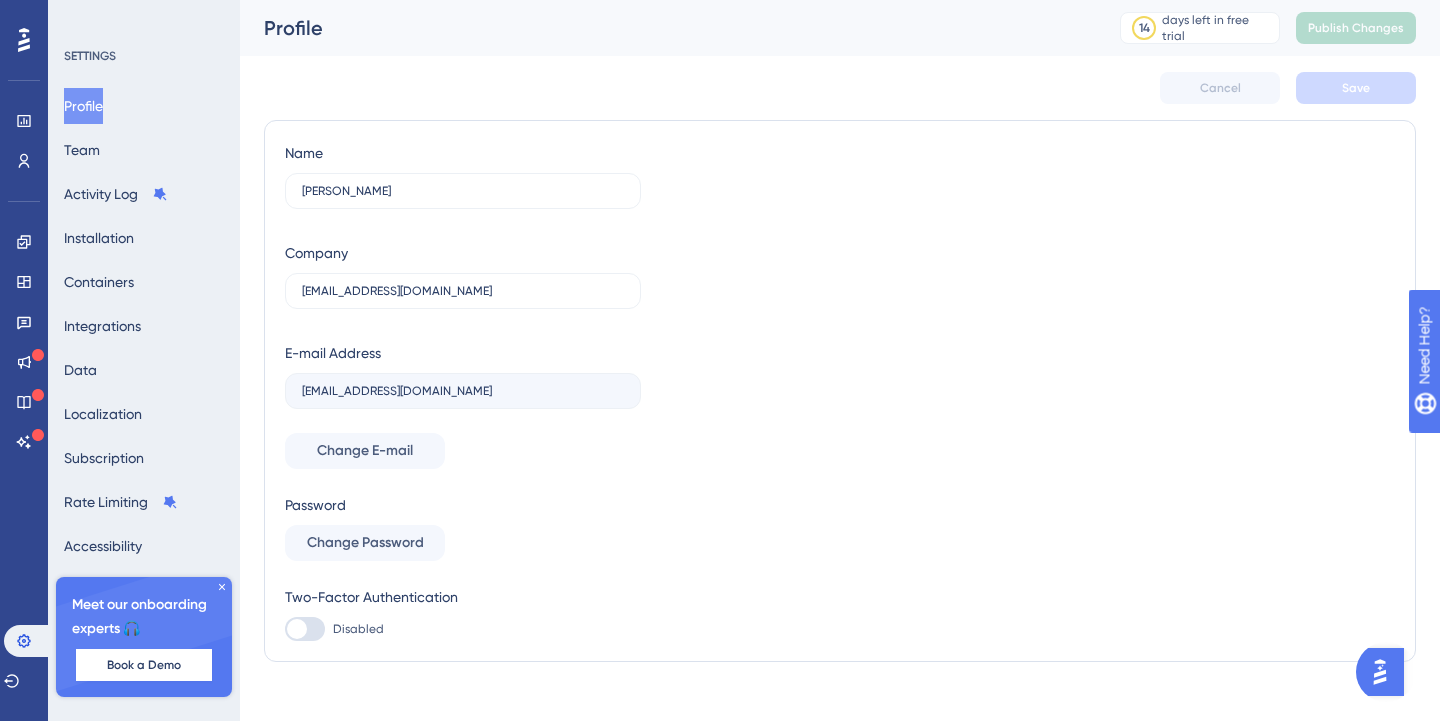 scroll, scrollTop: 0, scrollLeft: 0, axis: both 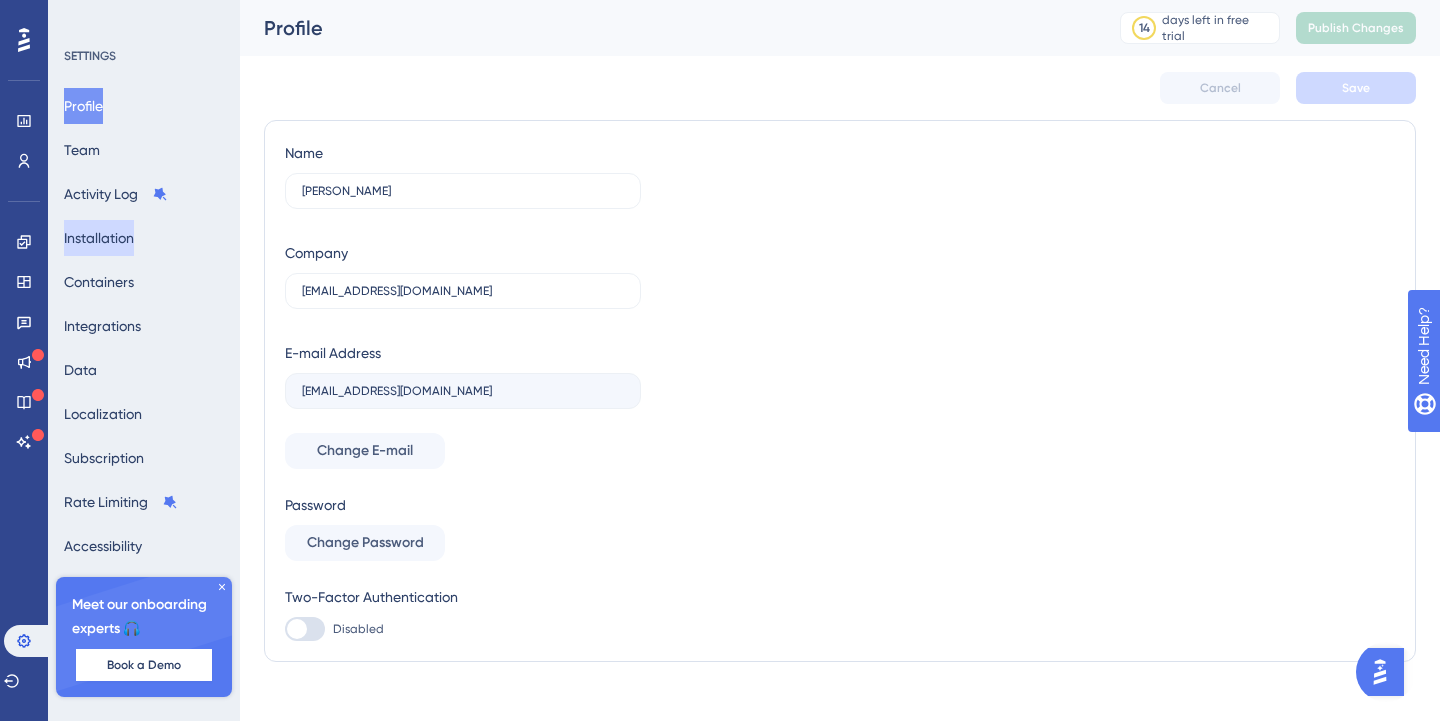 click on "Installation" at bounding box center [99, 238] 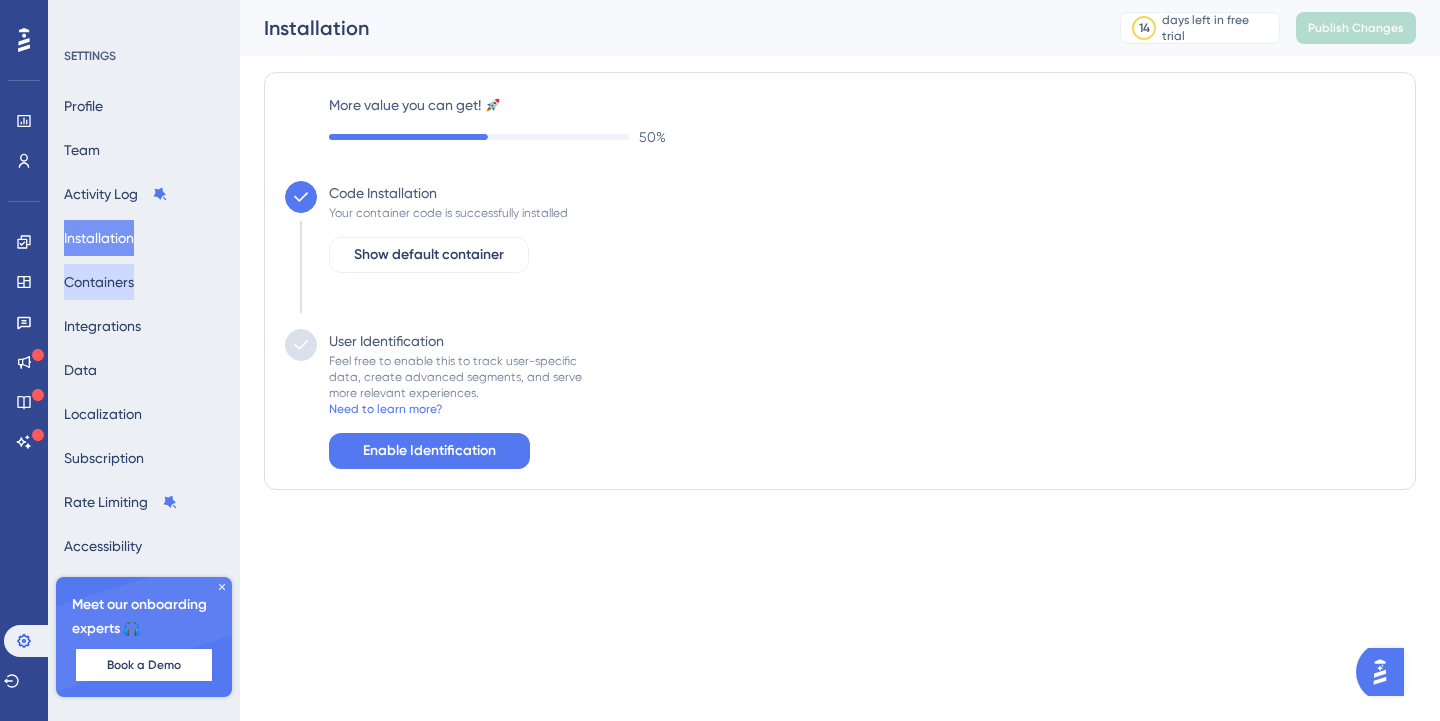 scroll, scrollTop: 0, scrollLeft: 0, axis: both 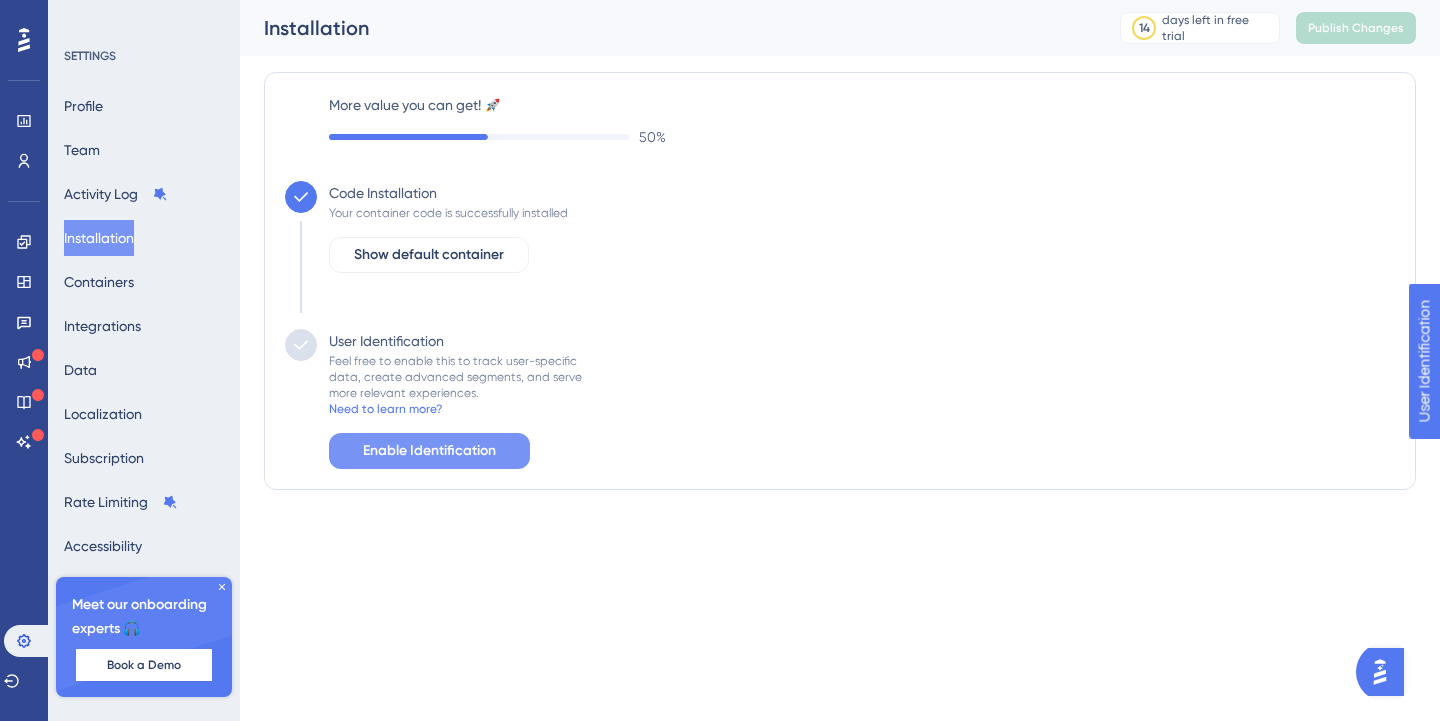 click on "Enable Identification" at bounding box center (429, 451) 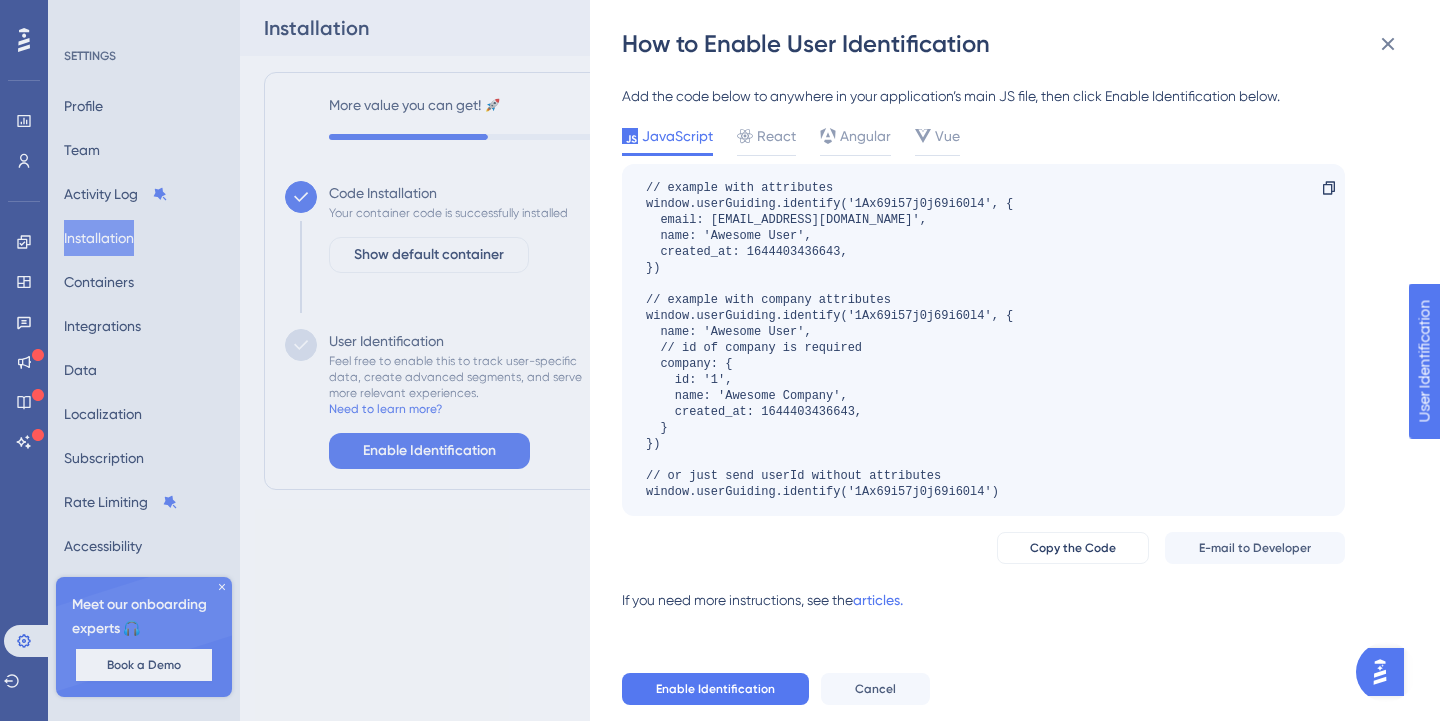 click on "How to Enable User Identification Add the code below to anywhere in your application’s main JS file, then click Enable Identification below. JavaScript React Angular Vue // example with attributes
window.userGuiding.identify('1Ax69i57j0j69i60l4', {
email: 'user@awesome.com',
name: 'Awesome User',
created_at: 1644403436643,
})
// example with company attributes
window.userGuiding.identify('1Ax69i57j0j69i60l4', {
name: 'Awesome User',
// id of company is required
company: {
id: '1',
name: 'Awesome Company',
created_at: 1644403436643,
}
})
// or just send userId without attributes
window.userGuiding.identify('1Ax69i57j0j69i60l4')
Copy Copy the Code E-mail to Developer If you need more instructions, see the  articles. Enable Identification Cancel" at bounding box center [720, 360] 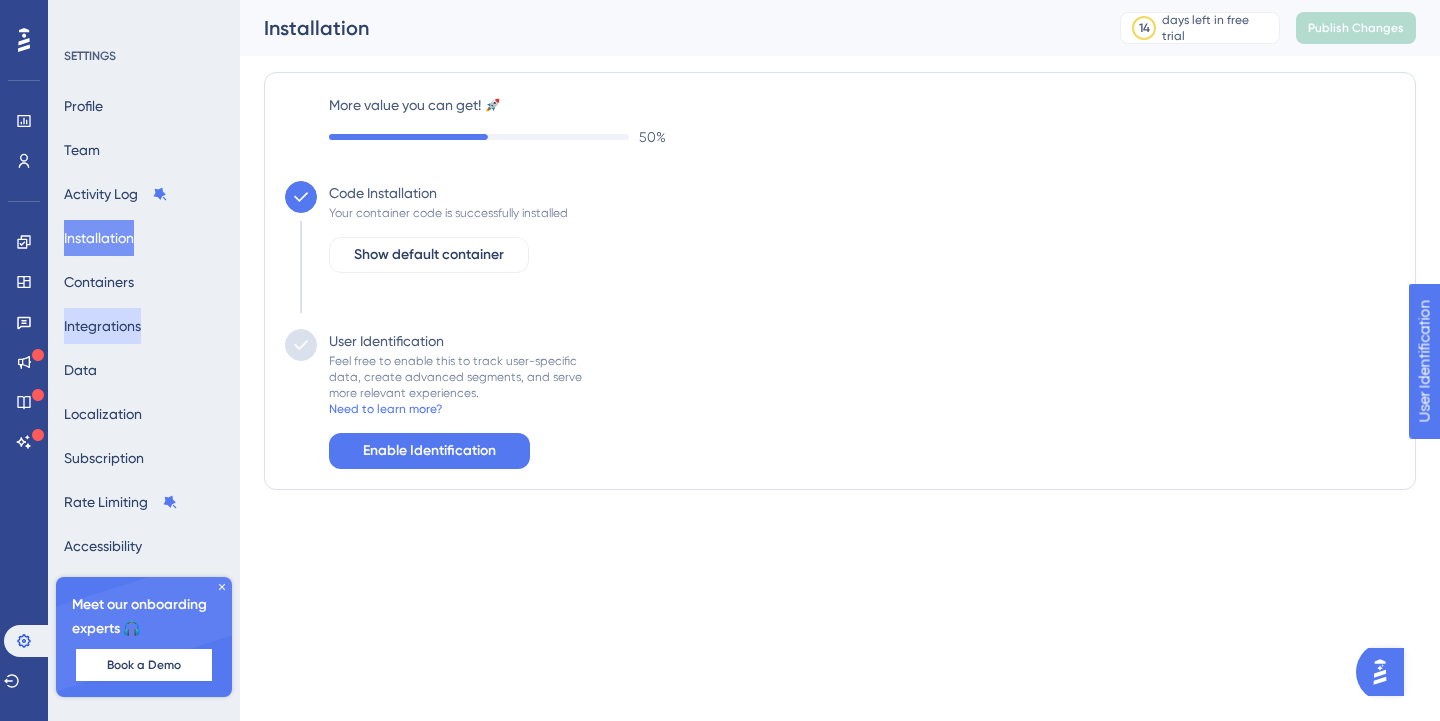 click on "Integrations" at bounding box center [102, 326] 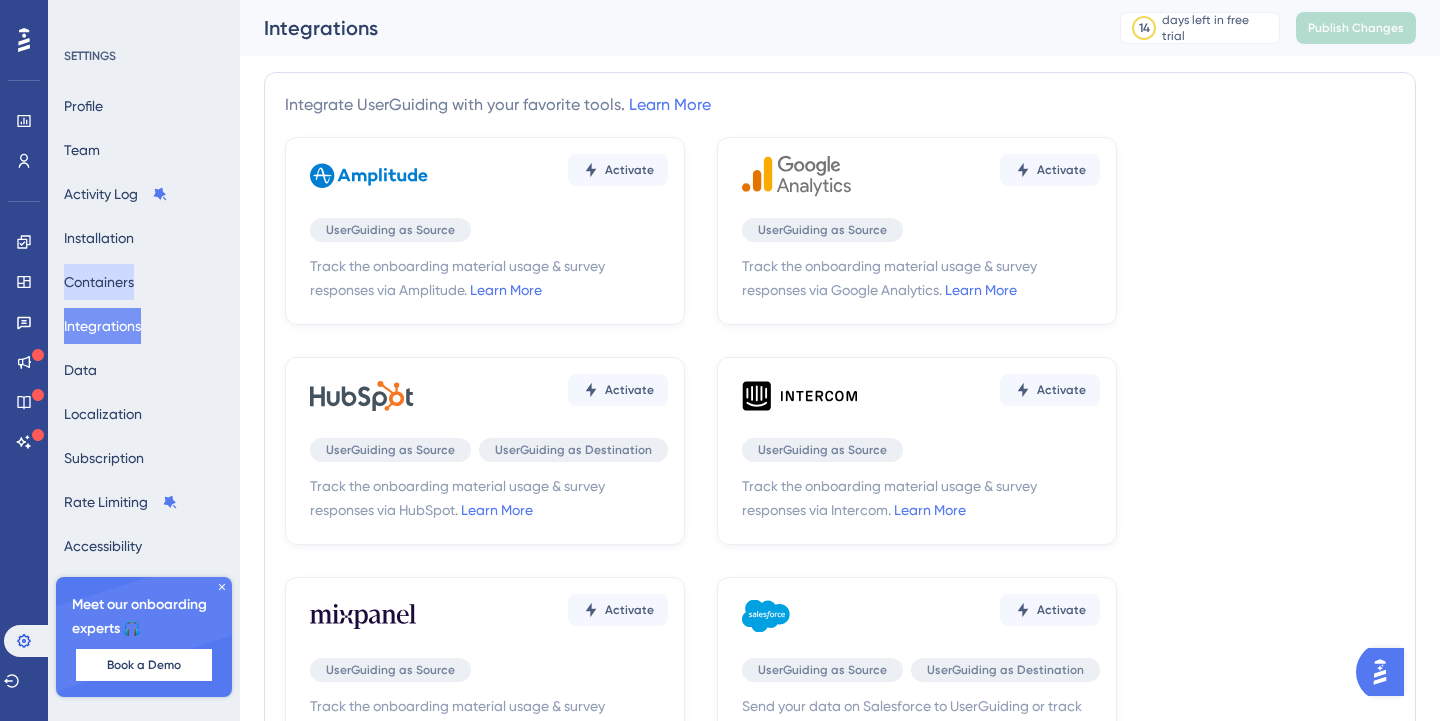 scroll, scrollTop: 0, scrollLeft: 0, axis: both 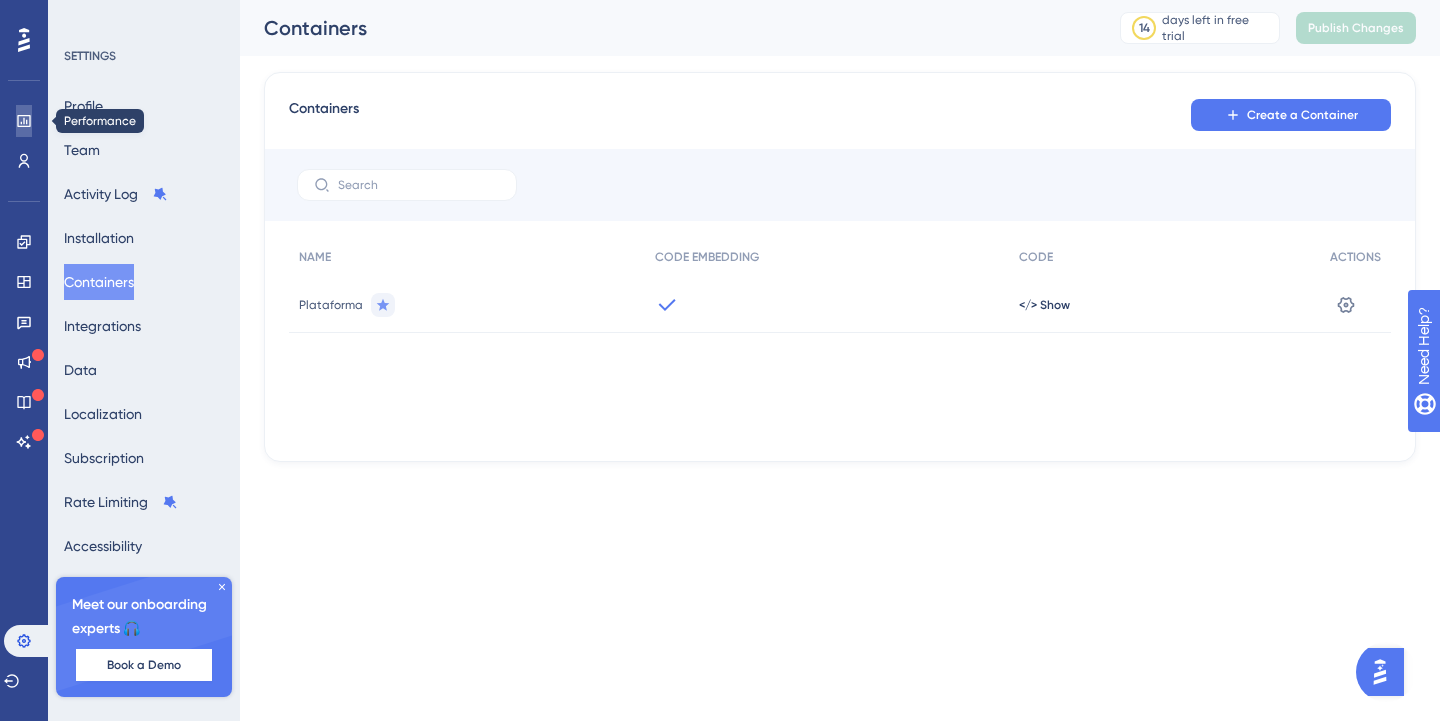 click 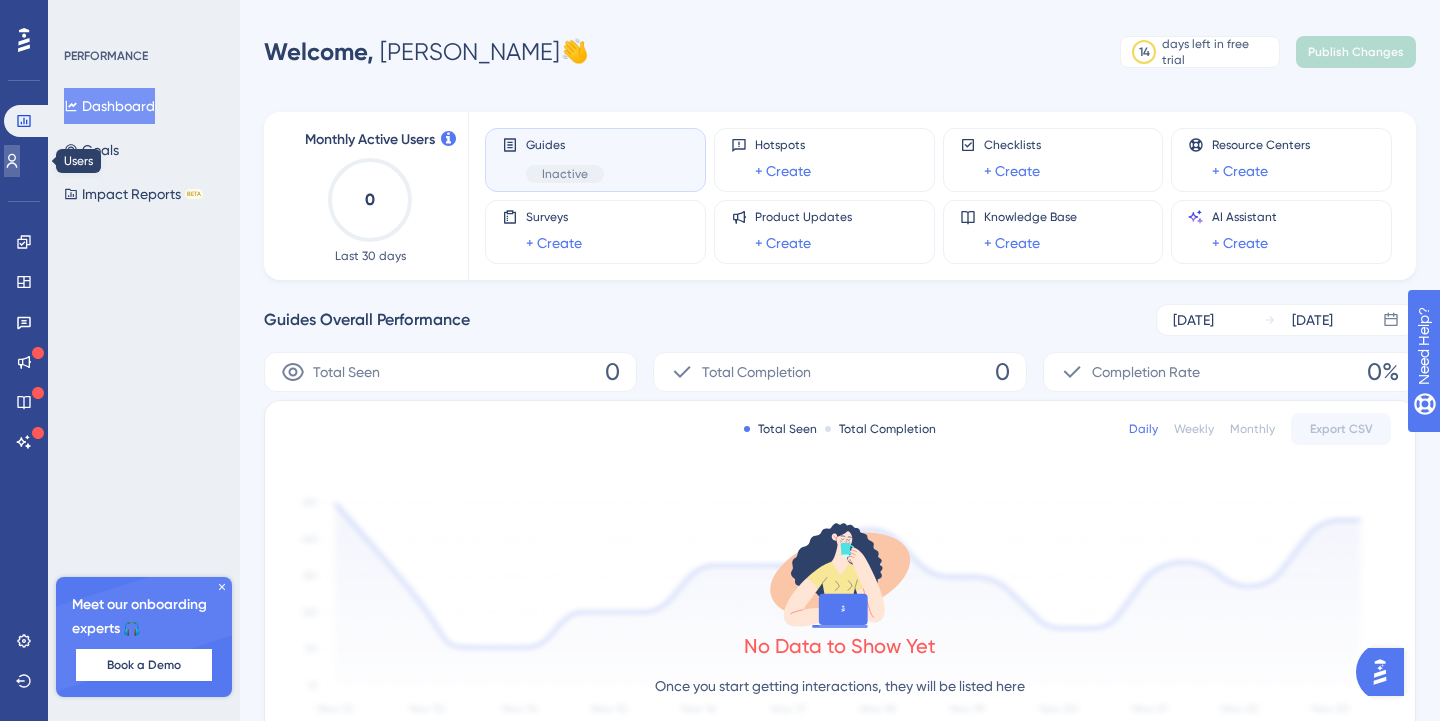 click at bounding box center [12, 161] 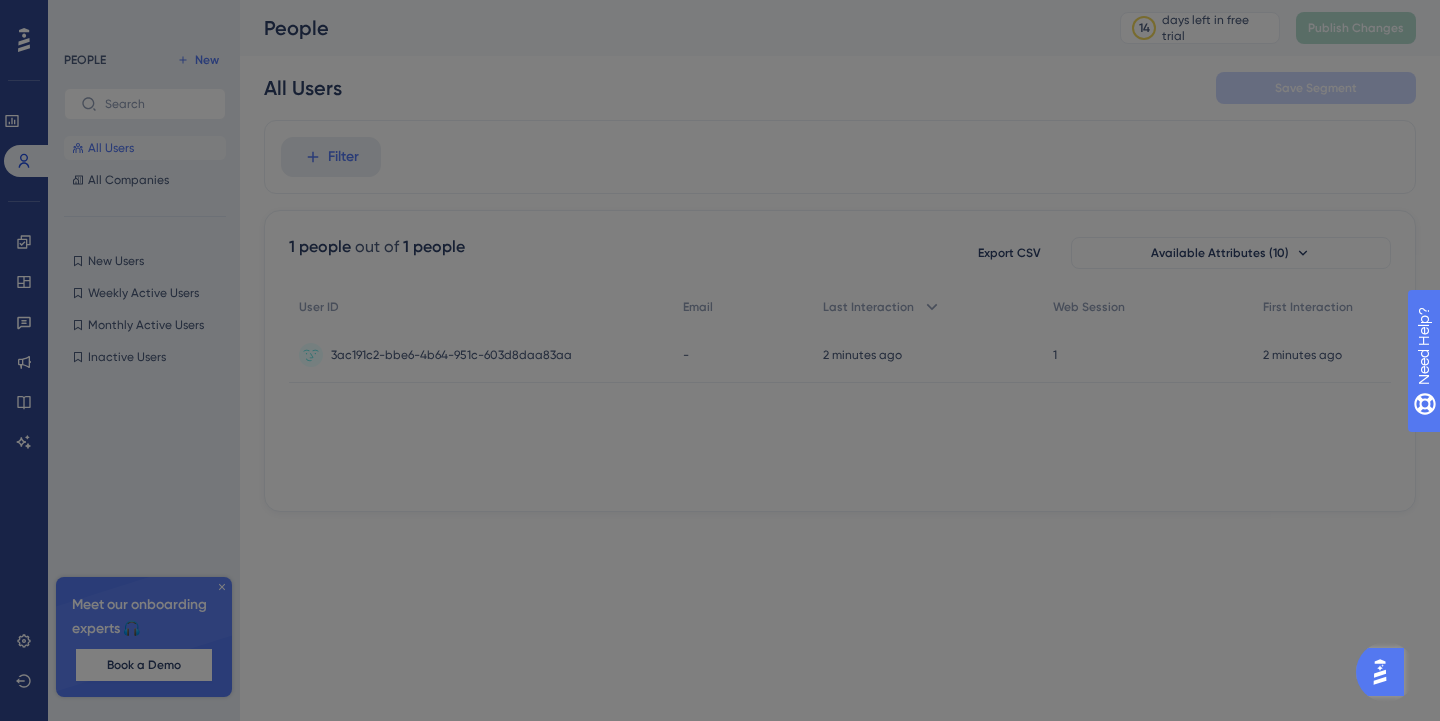 scroll, scrollTop: 0, scrollLeft: 0, axis: both 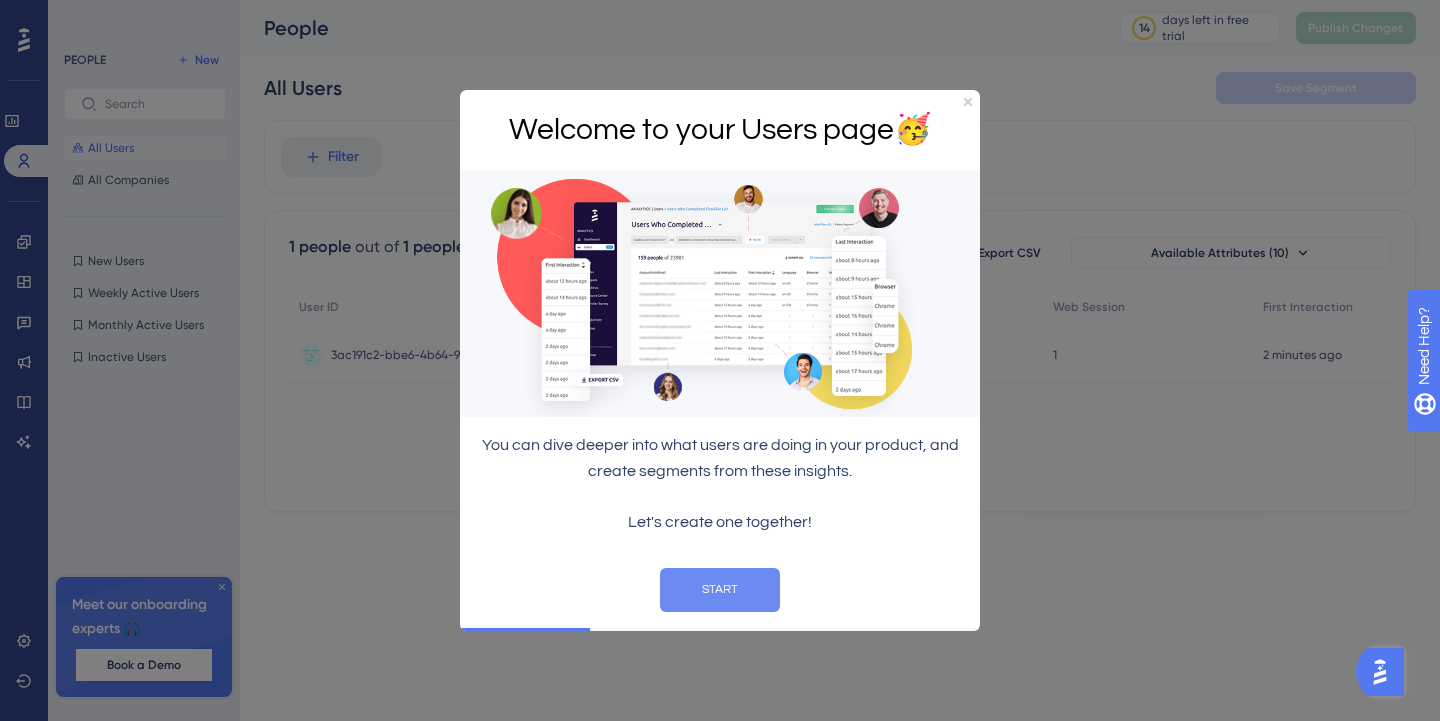 click on "START" at bounding box center [720, 589] 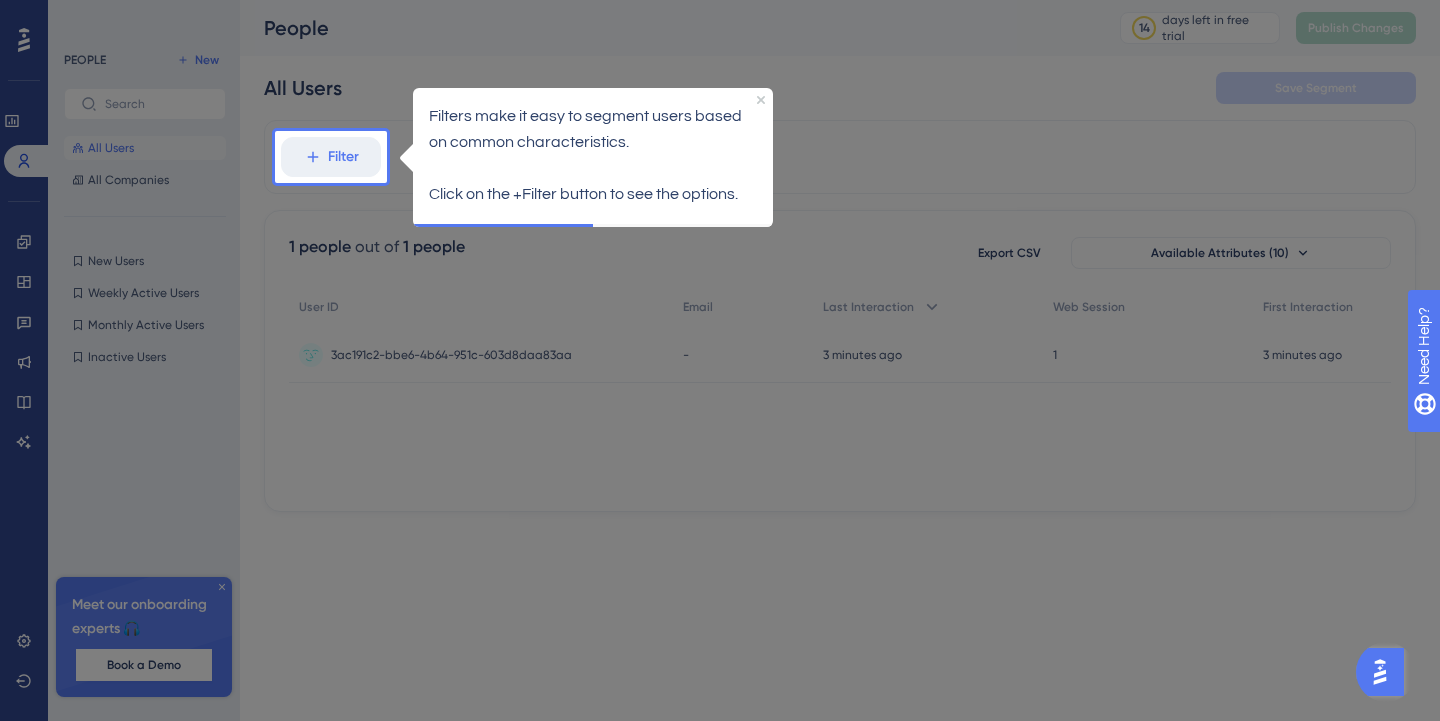 click on "Filters make it easy to segment users based on common characteristics.  Click on the +Filter button to see the options." at bounding box center [593, 155] 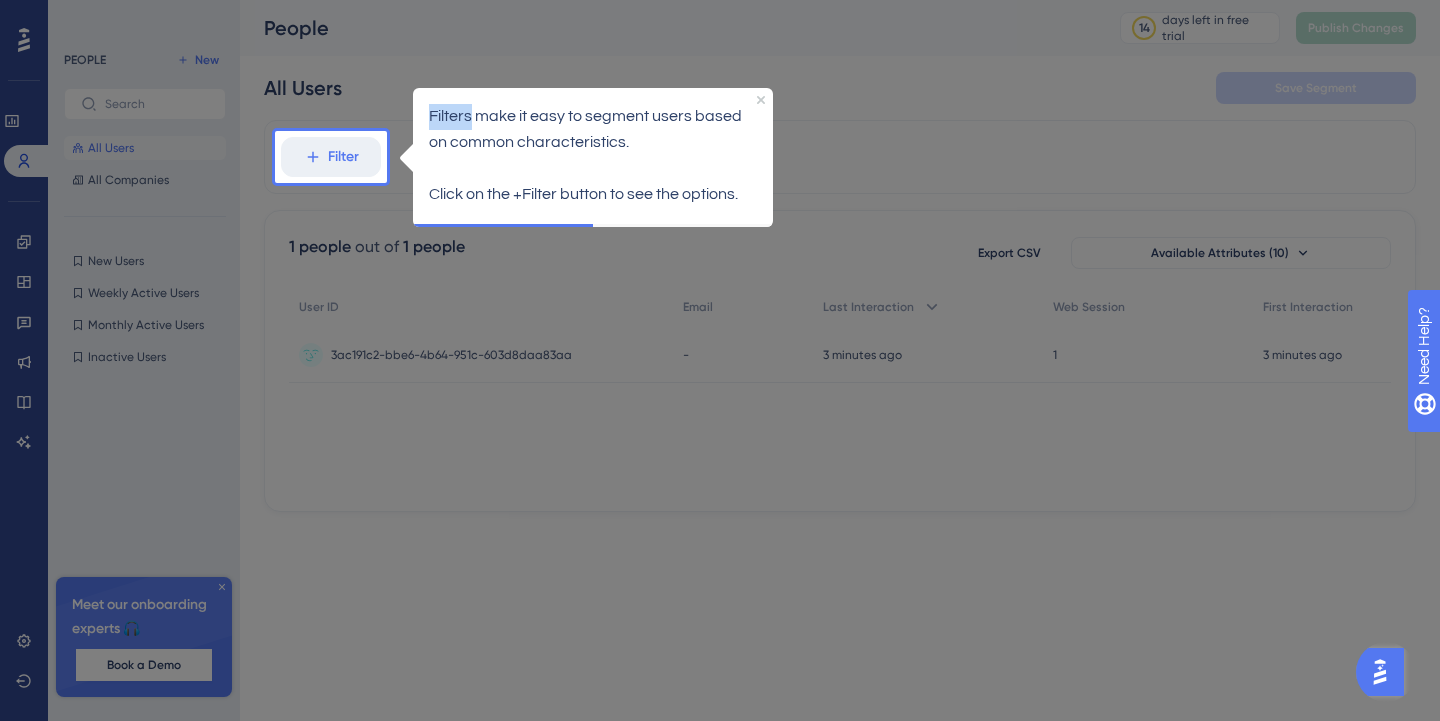 click on "Filters make it easy to segment users based on common characteristics.  Click on the +Filter button to see the options." at bounding box center (593, 155) 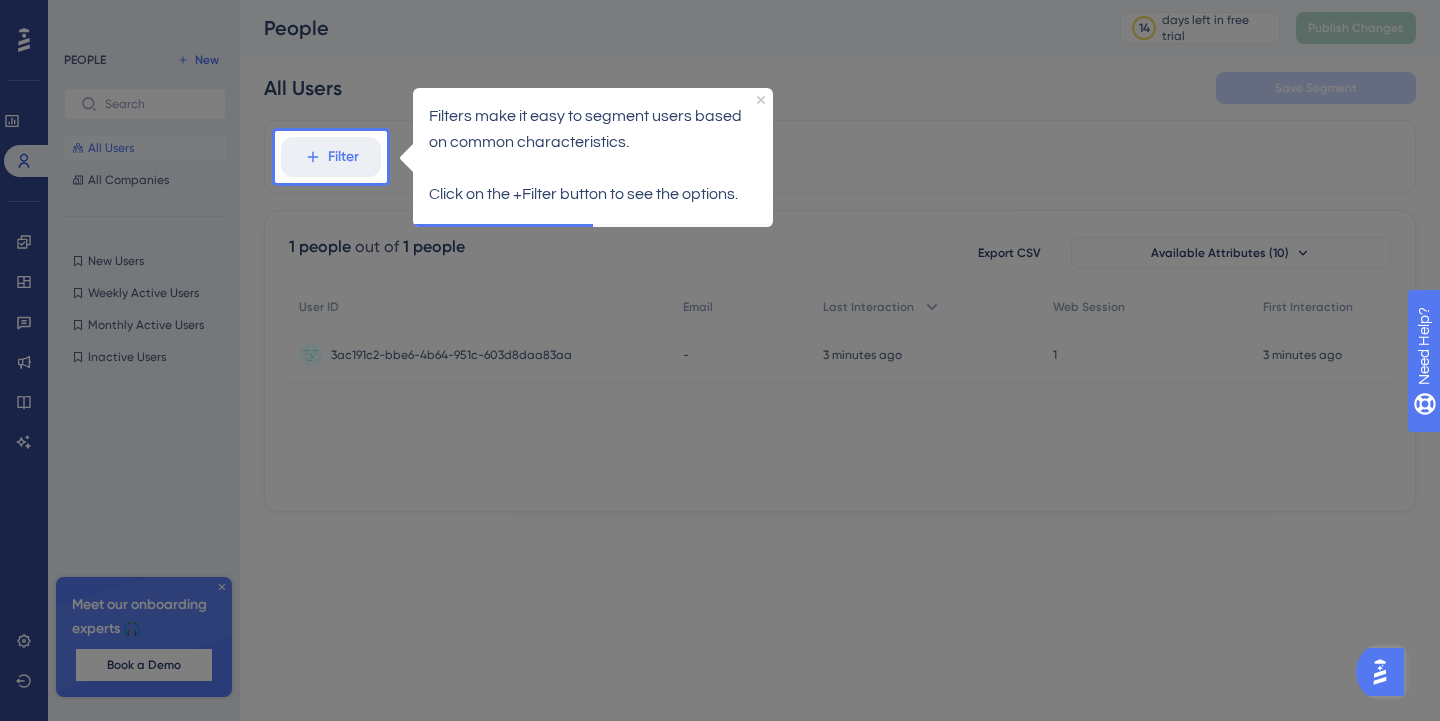 click on "Filters make it easy to segment users based on common characteristics.  Click on the +Filter button to see the options." at bounding box center (593, 155) 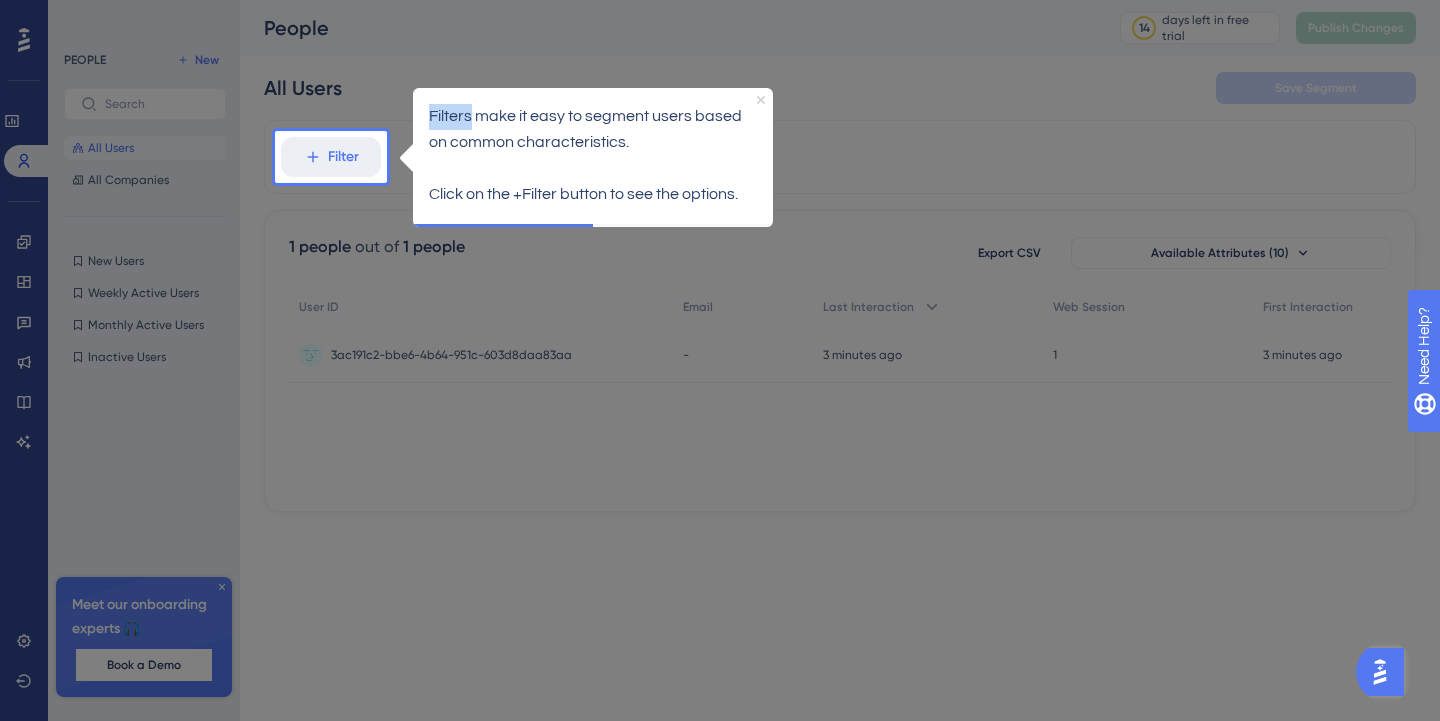 click 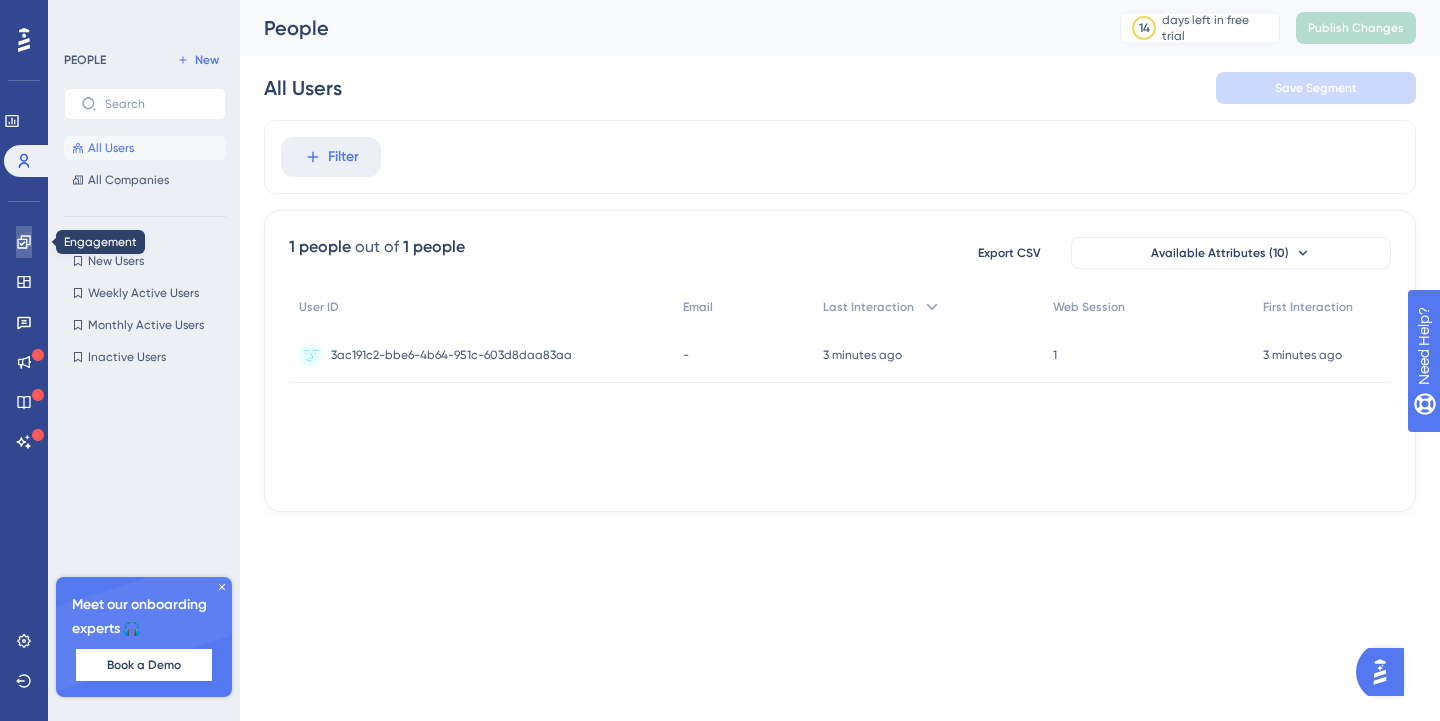 click at bounding box center (24, 242) 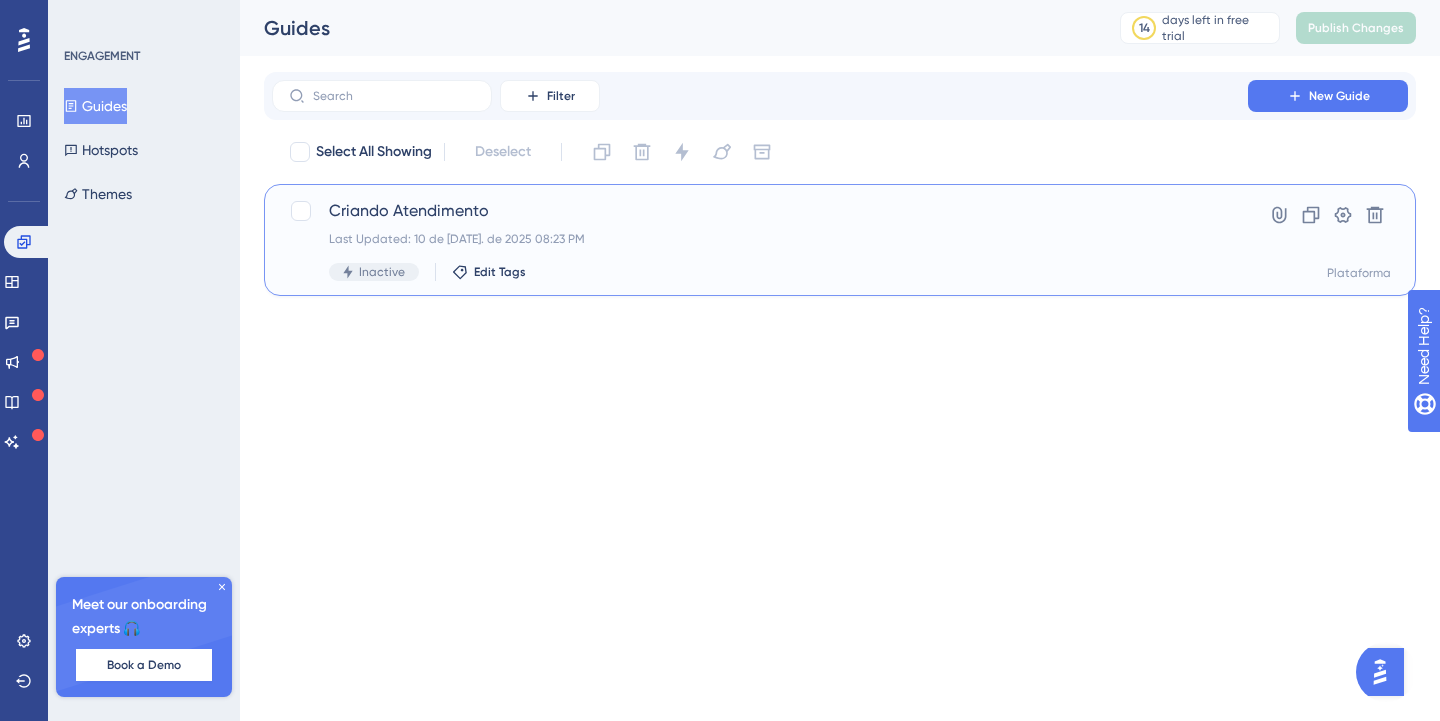 click on "Inactive" at bounding box center [382, 272] 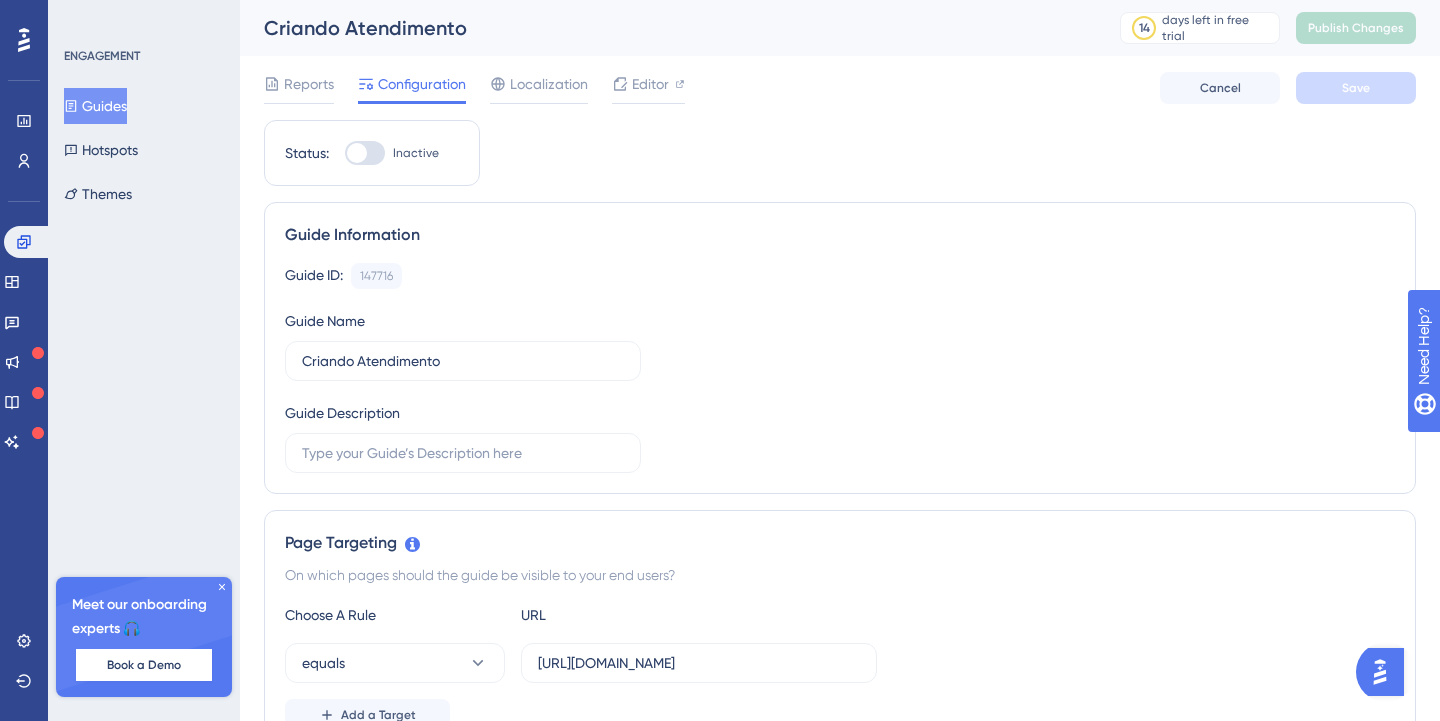click at bounding box center [365, 153] 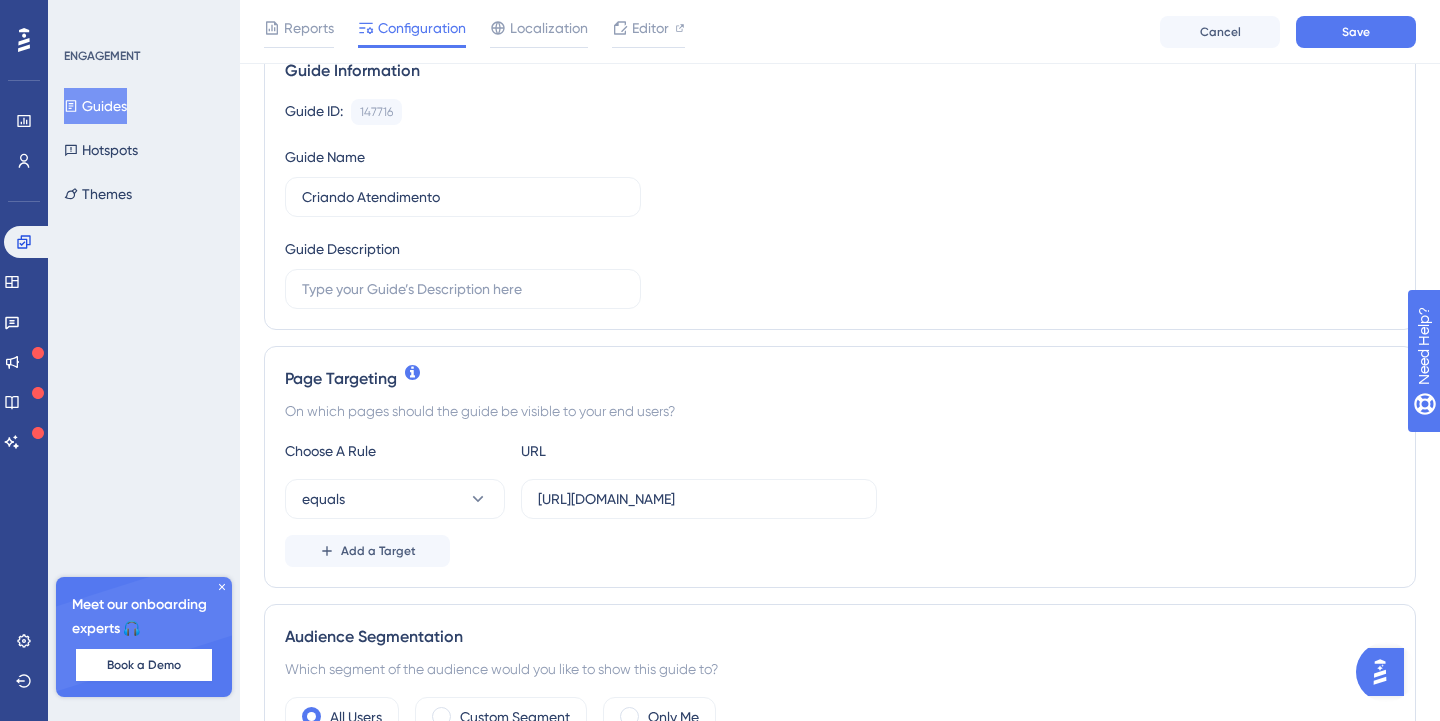 scroll, scrollTop: 181, scrollLeft: 0, axis: vertical 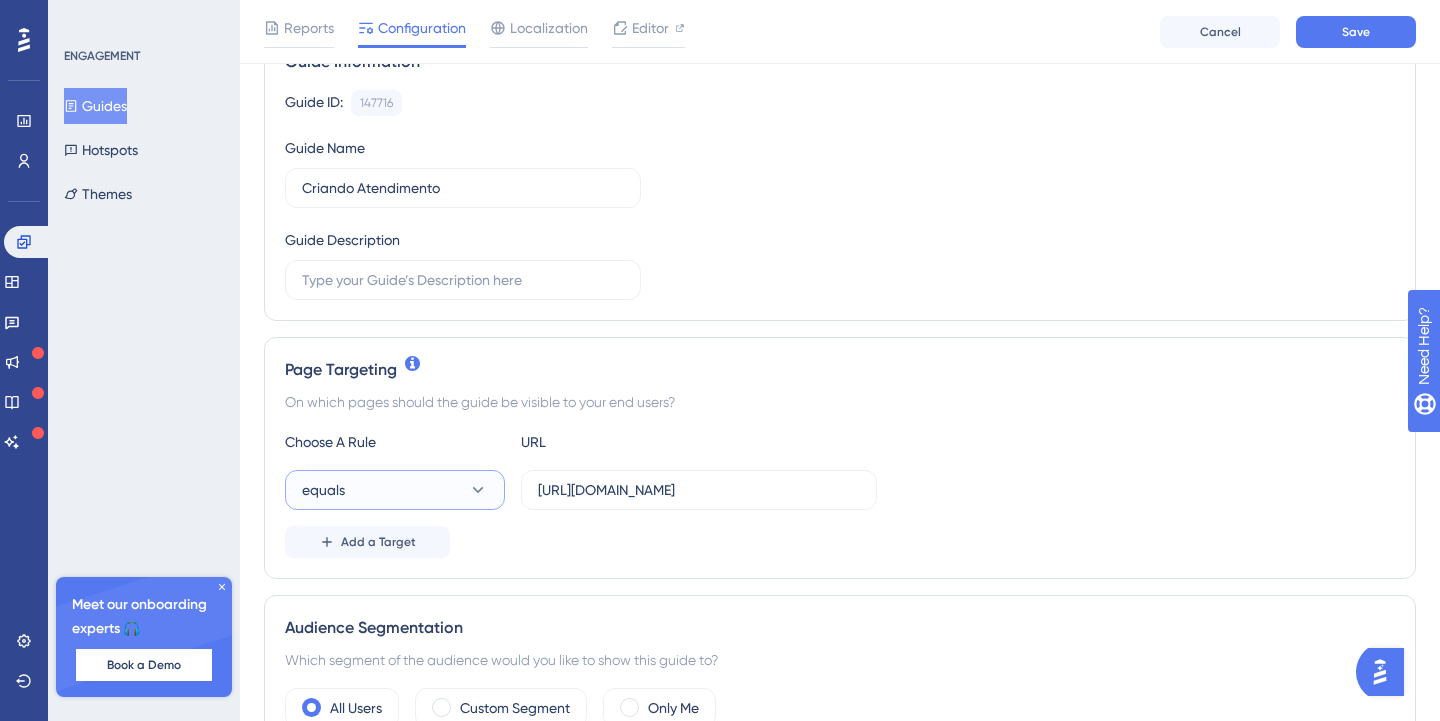 click on "equals" at bounding box center (395, 490) 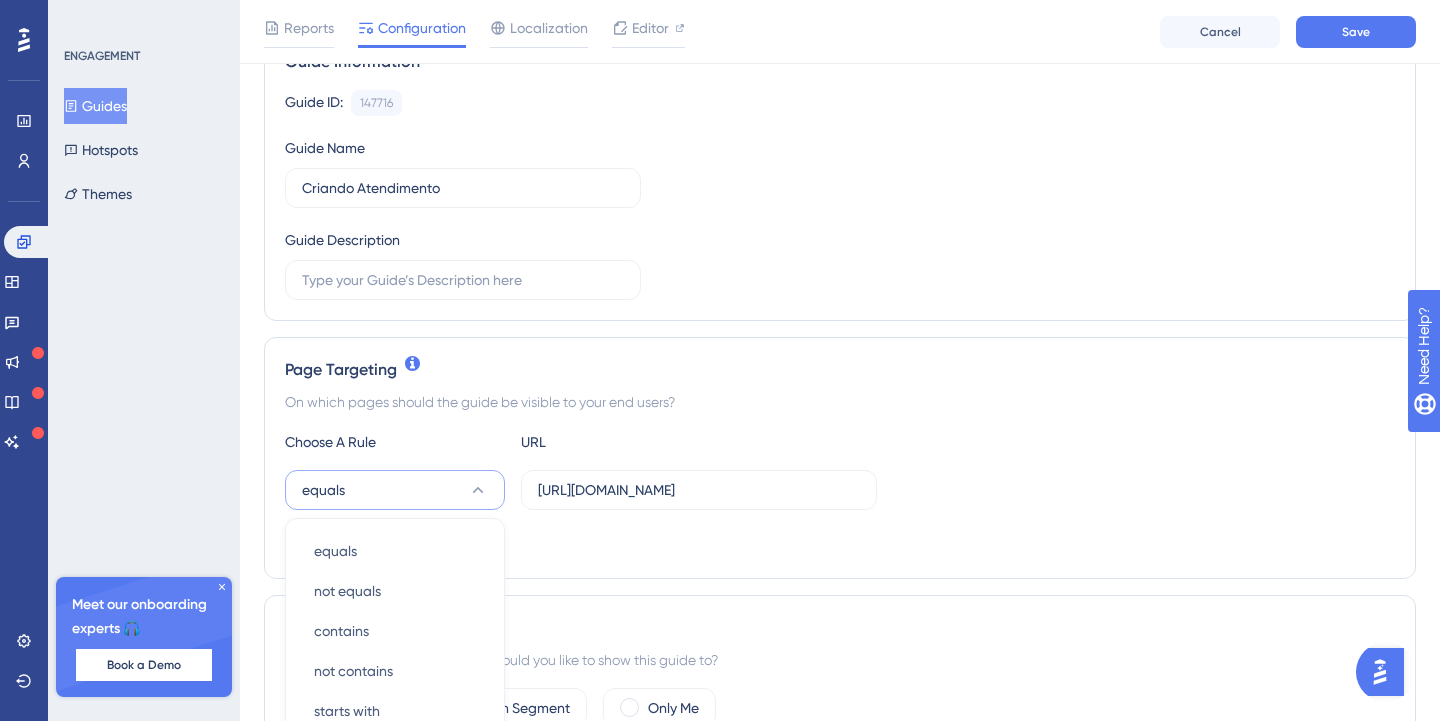 scroll, scrollTop: 491, scrollLeft: 0, axis: vertical 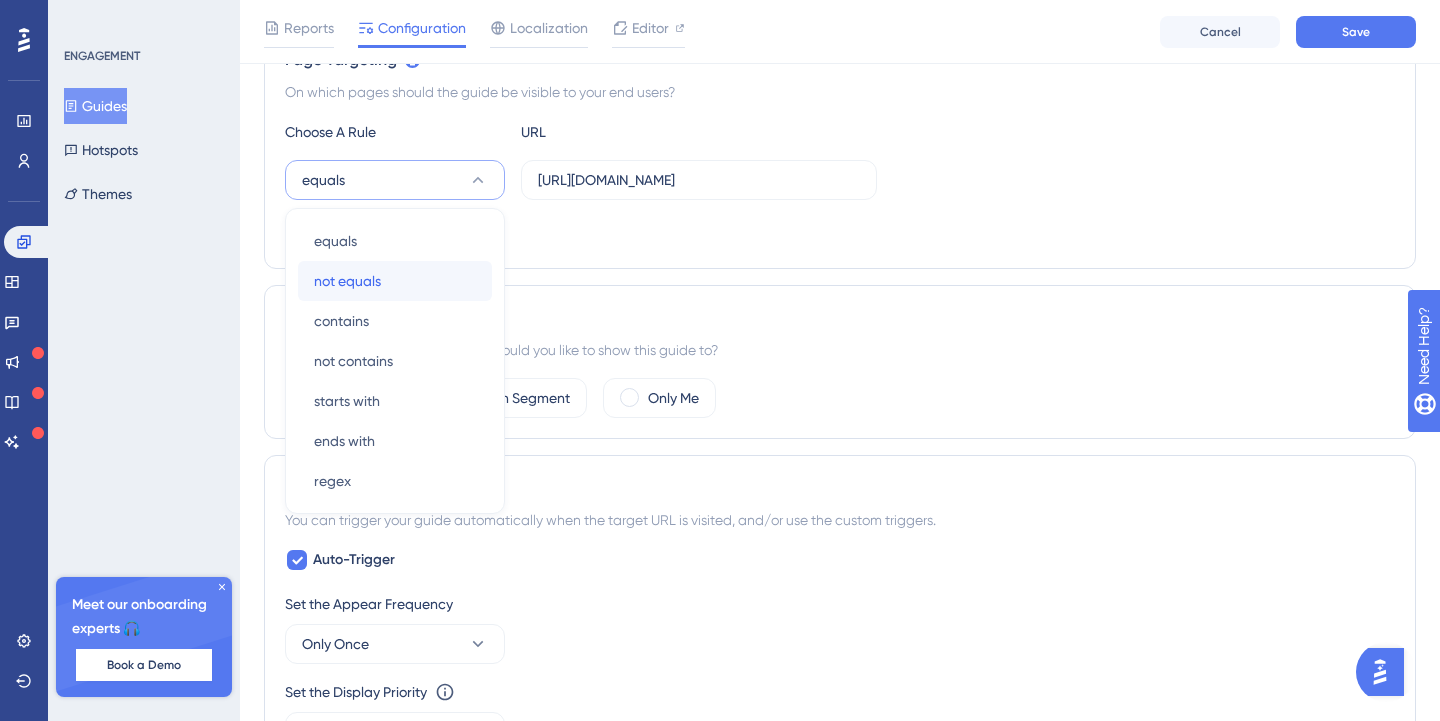 click on "not equals not equals" at bounding box center [395, 281] 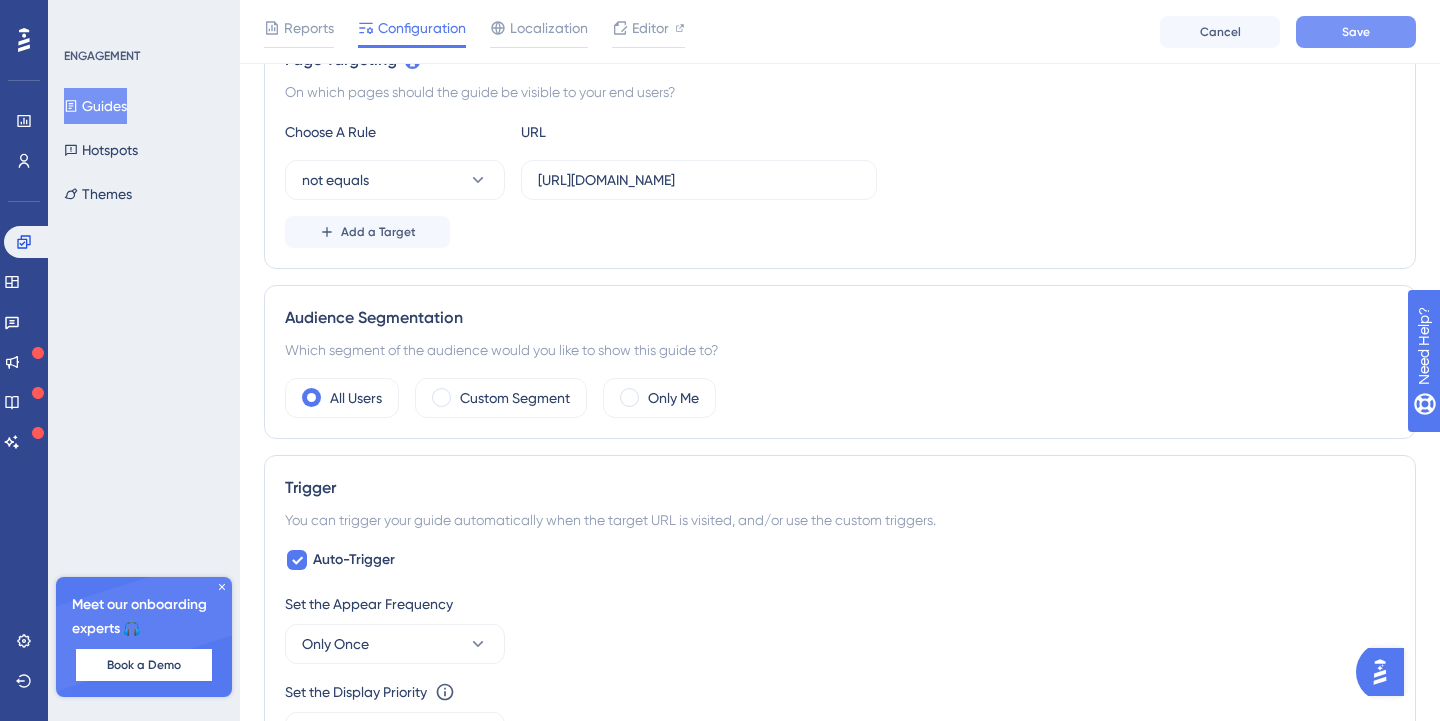 click on "Save" at bounding box center [1356, 32] 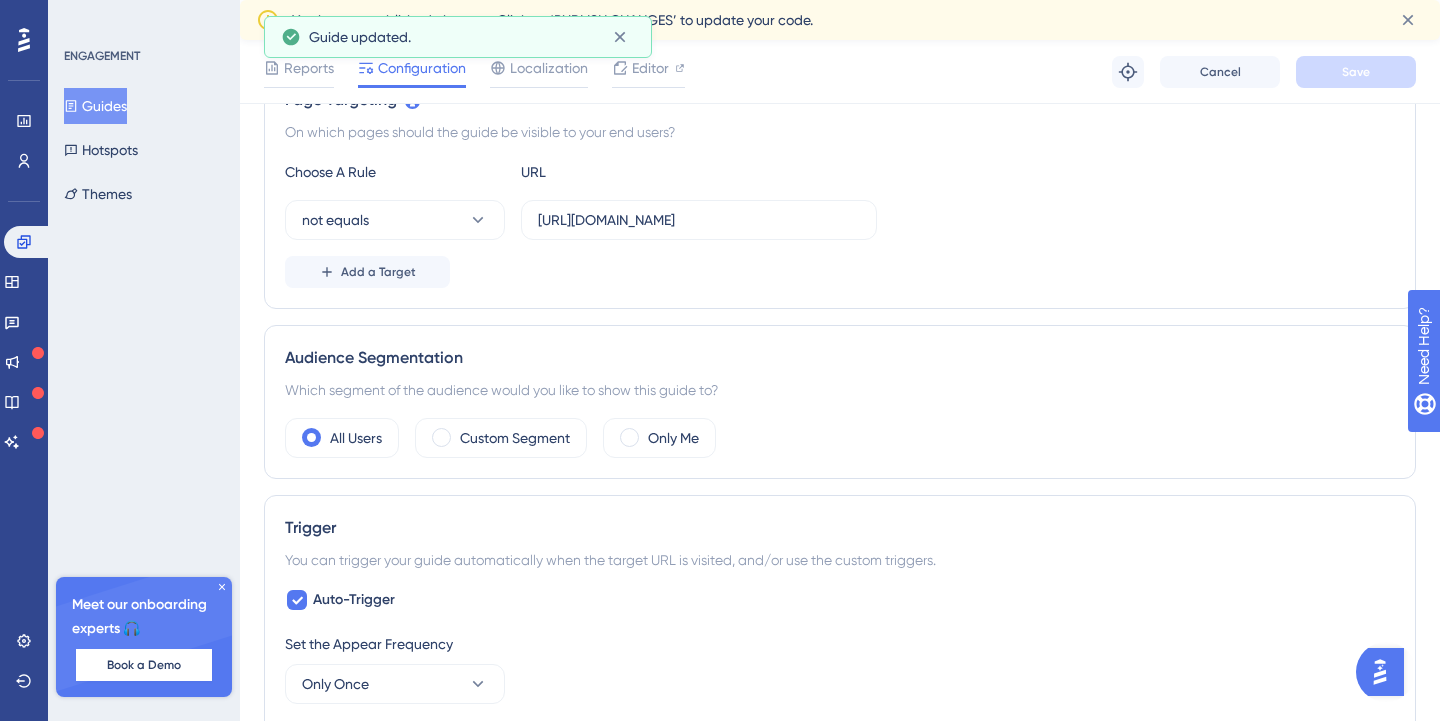 scroll, scrollTop: 0, scrollLeft: 0, axis: both 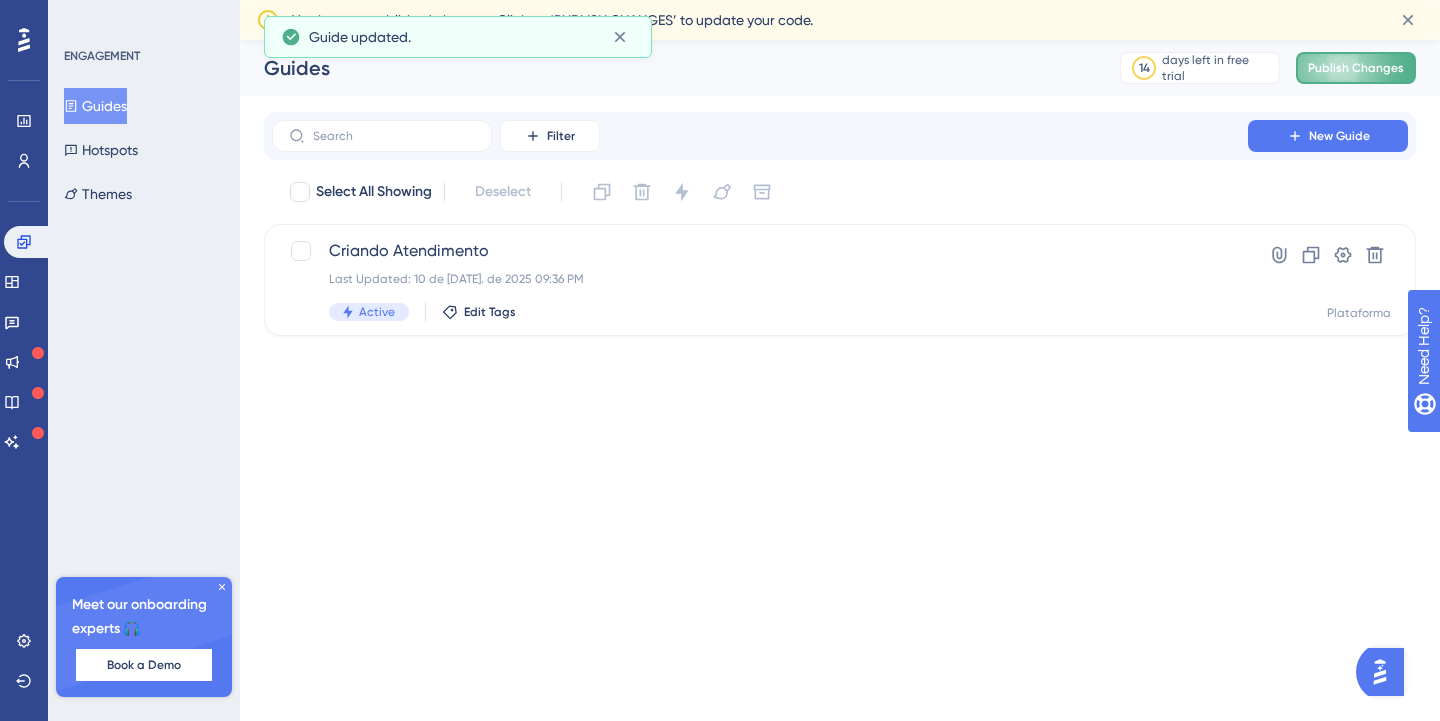 click on "Publish Changes" at bounding box center (1356, 68) 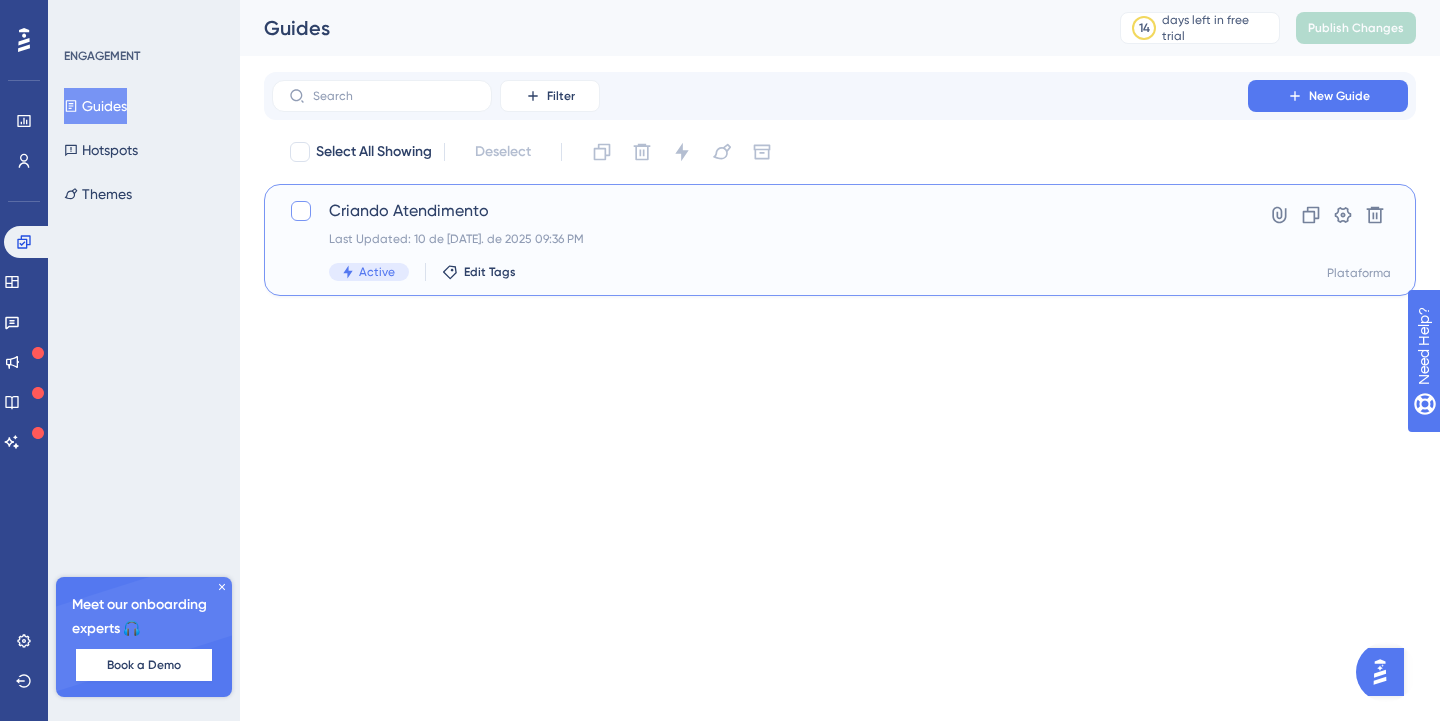 click at bounding box center [301, 211] 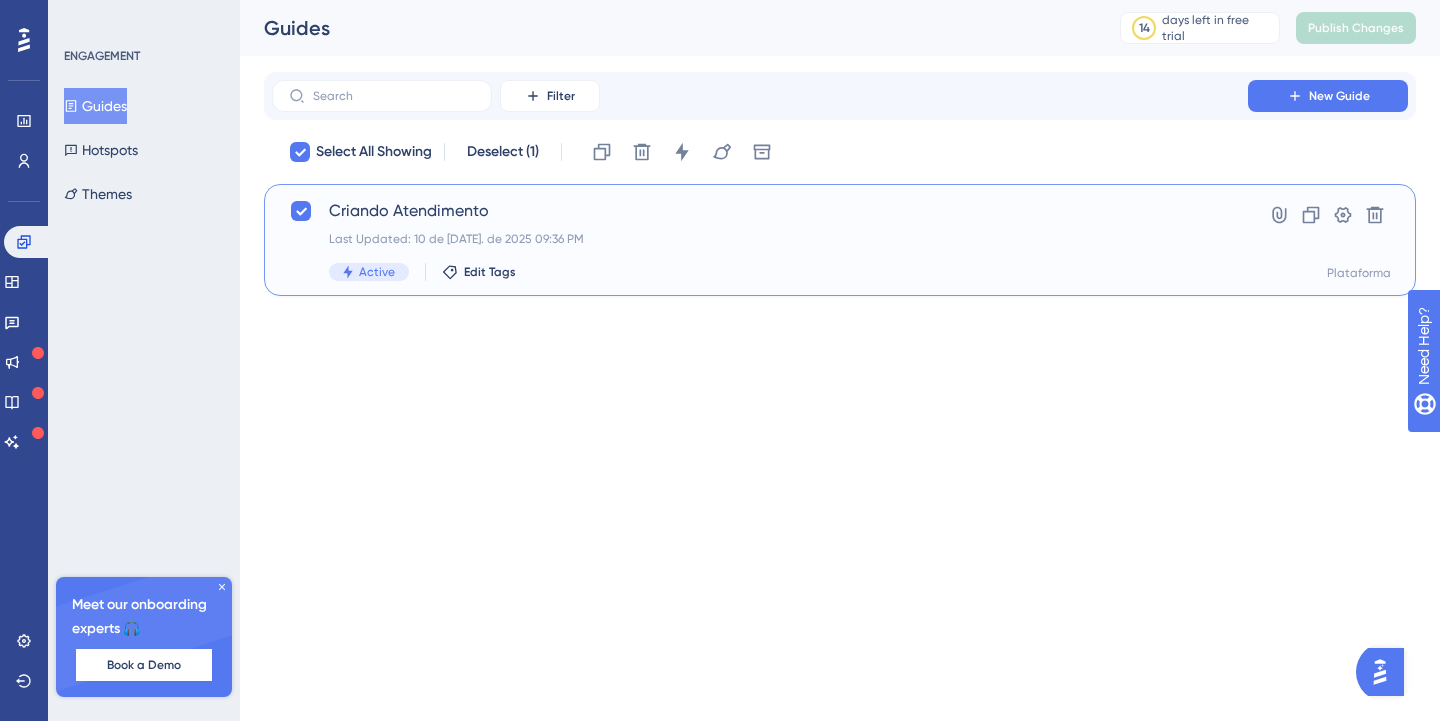 click on "Criando Atendimento" at bounding box center (760, 211) 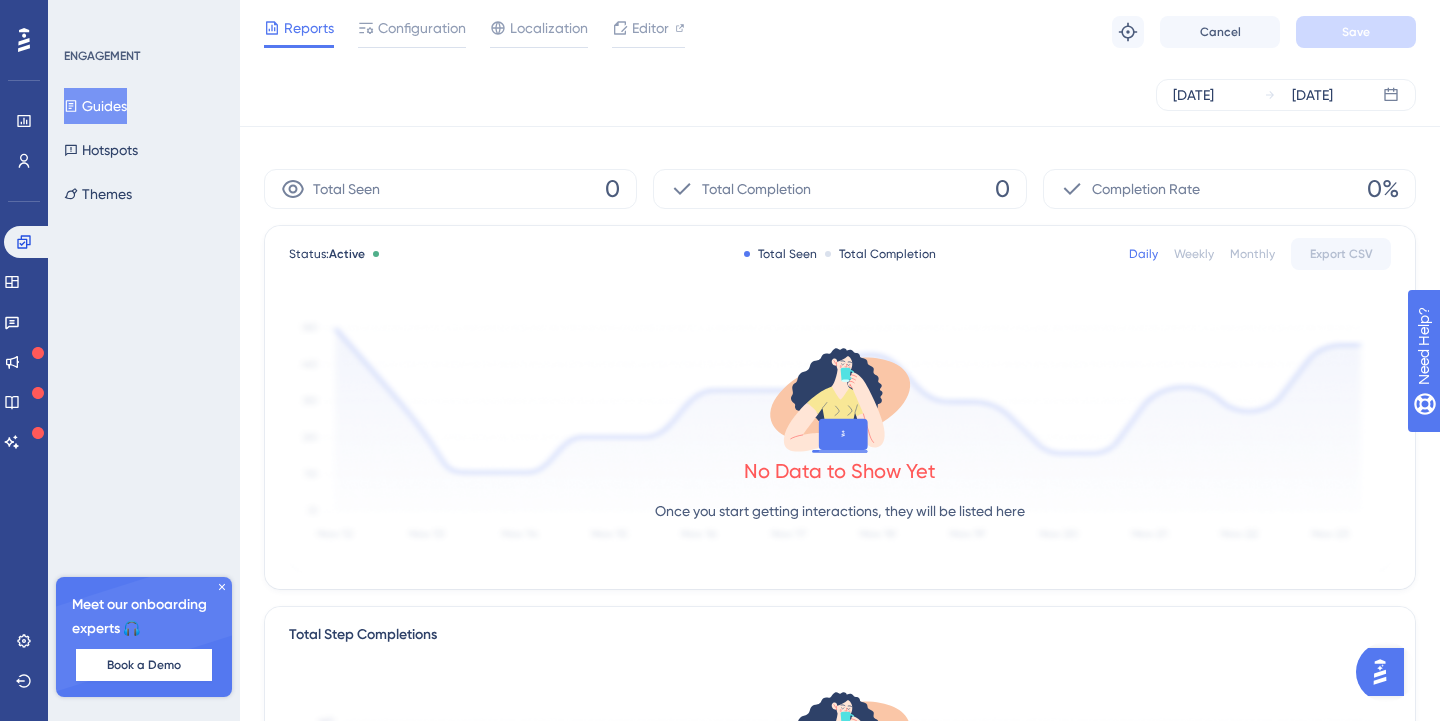 scroll, scrollTop: 0, scrollLeft: 0, axis: both 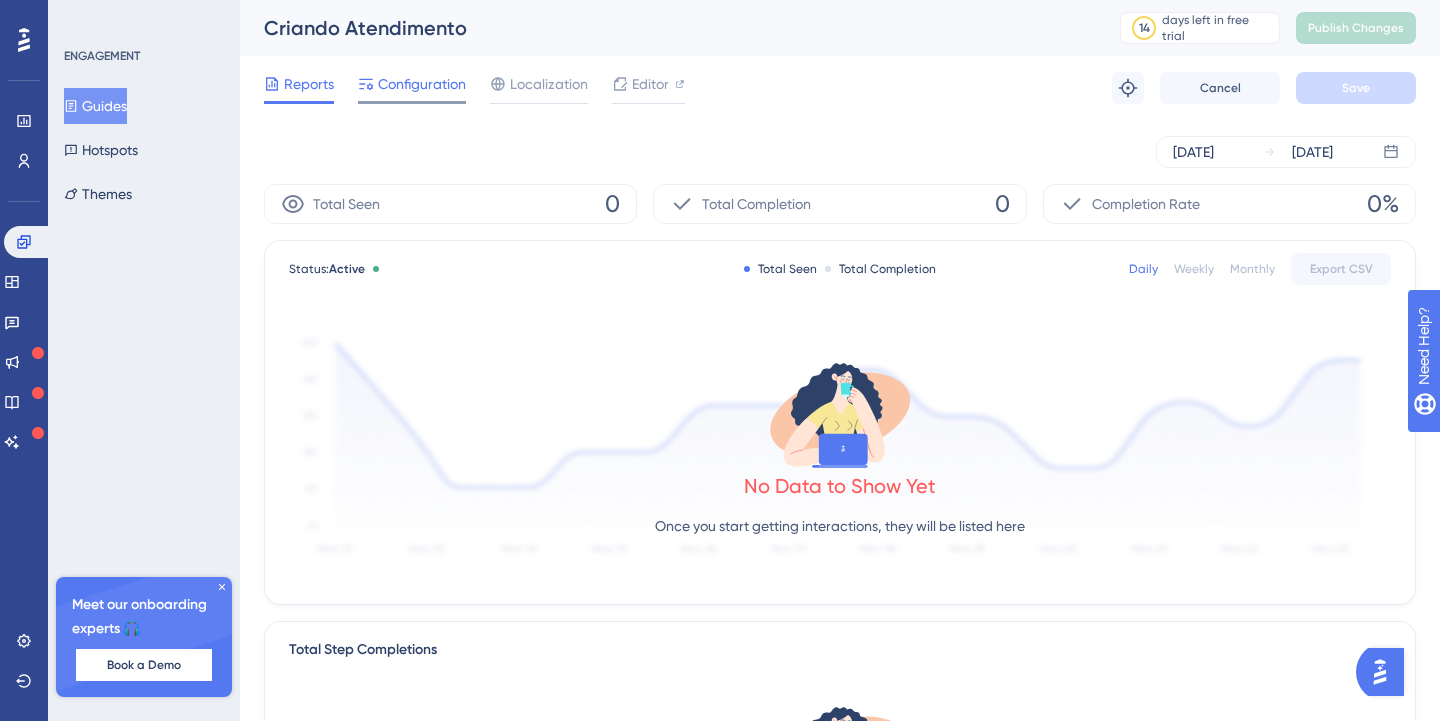 click on "Configuration" at bounding box center [412, 88] 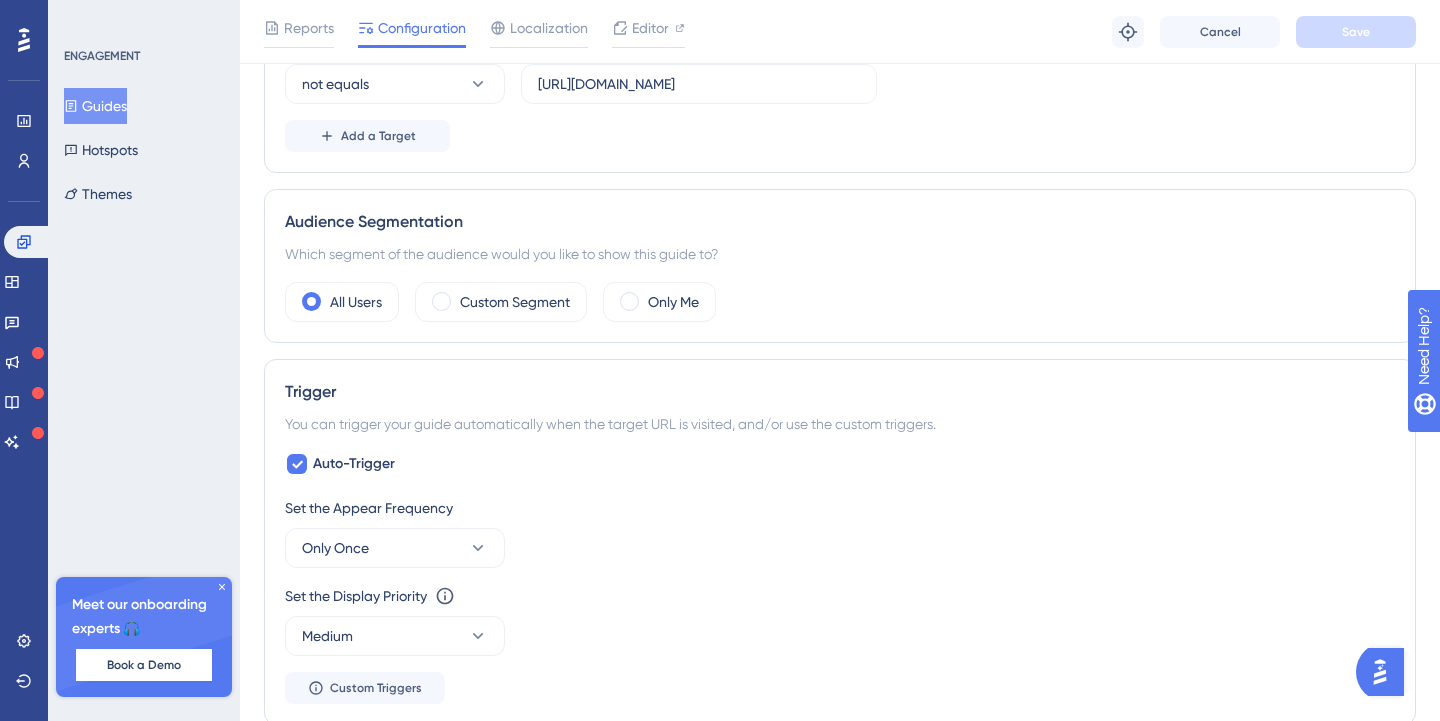 scroll, scrollTop: 652, scrollLeft: 0, axis: vertical 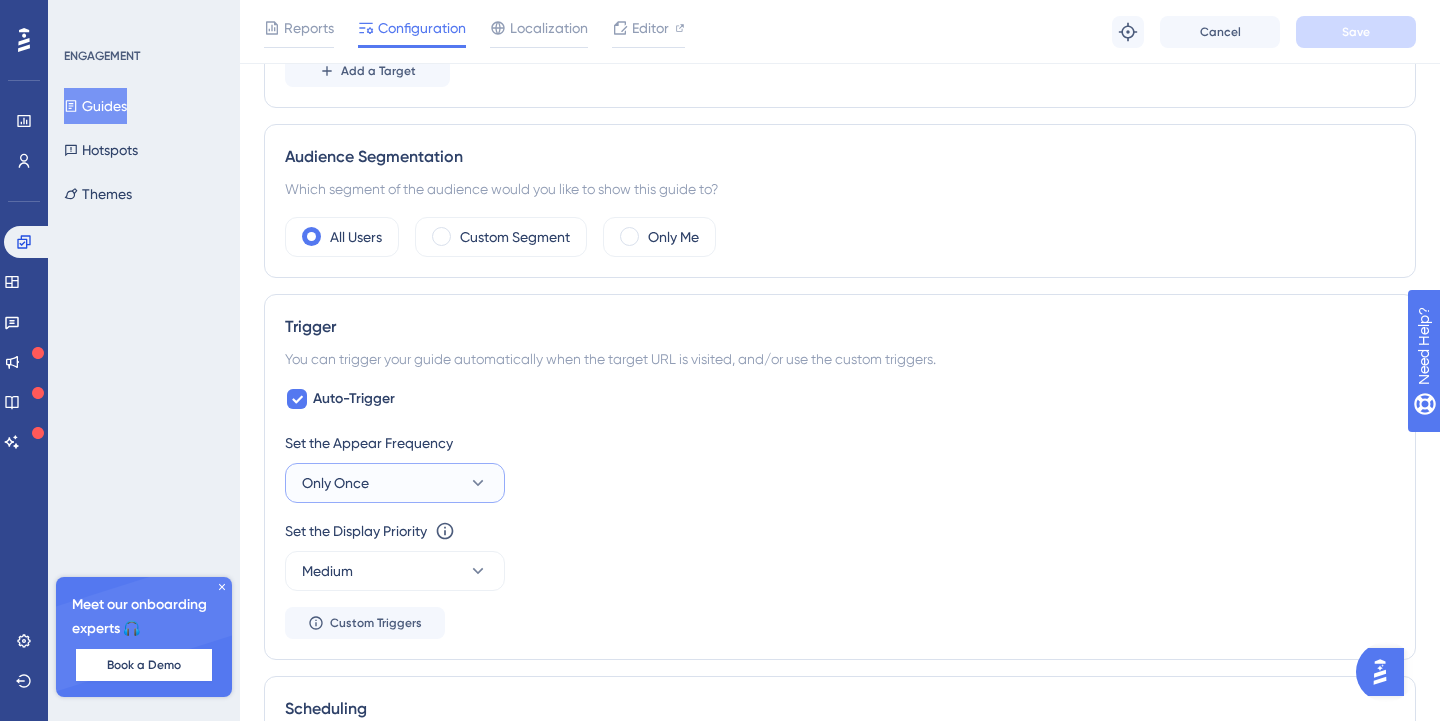 click on "Only Once" at bounding box center [395, 483] 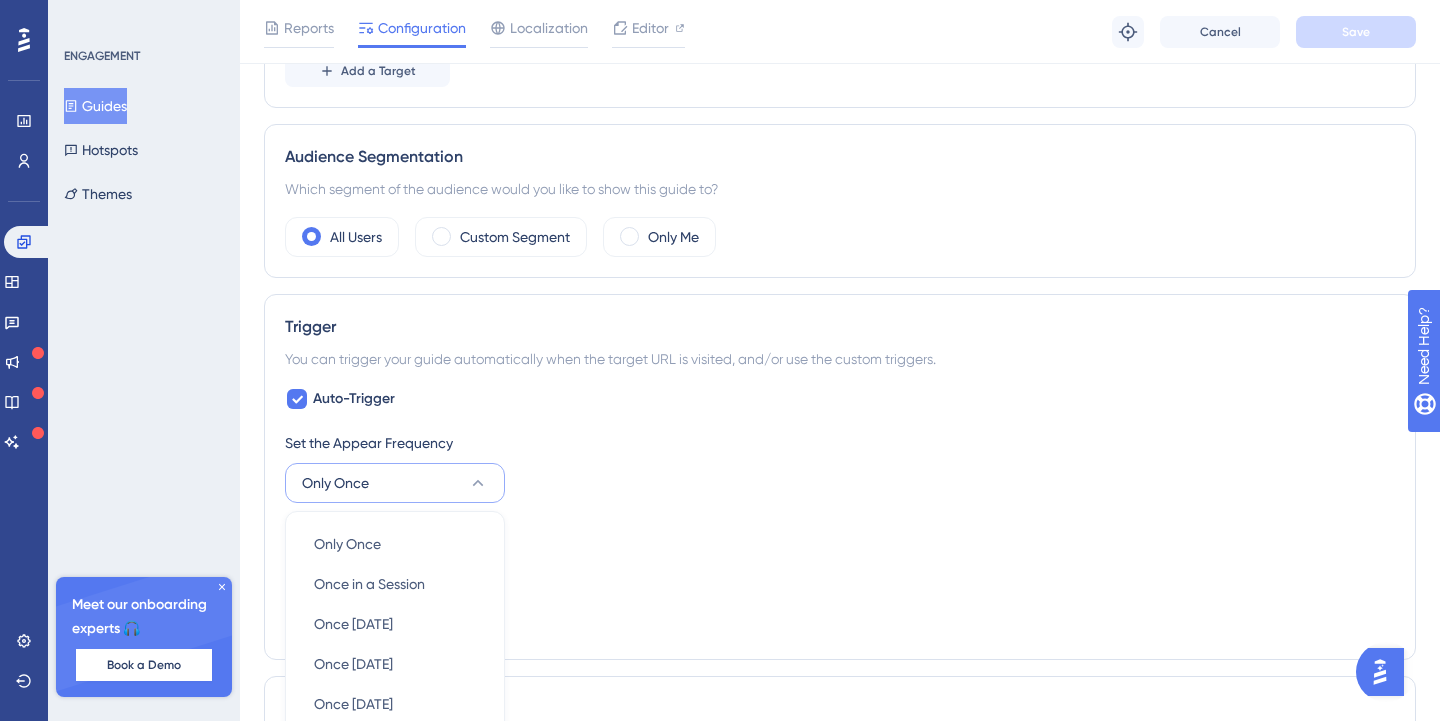scroll, scrollTop: 955, scrollLeft: 0, axis: vertical 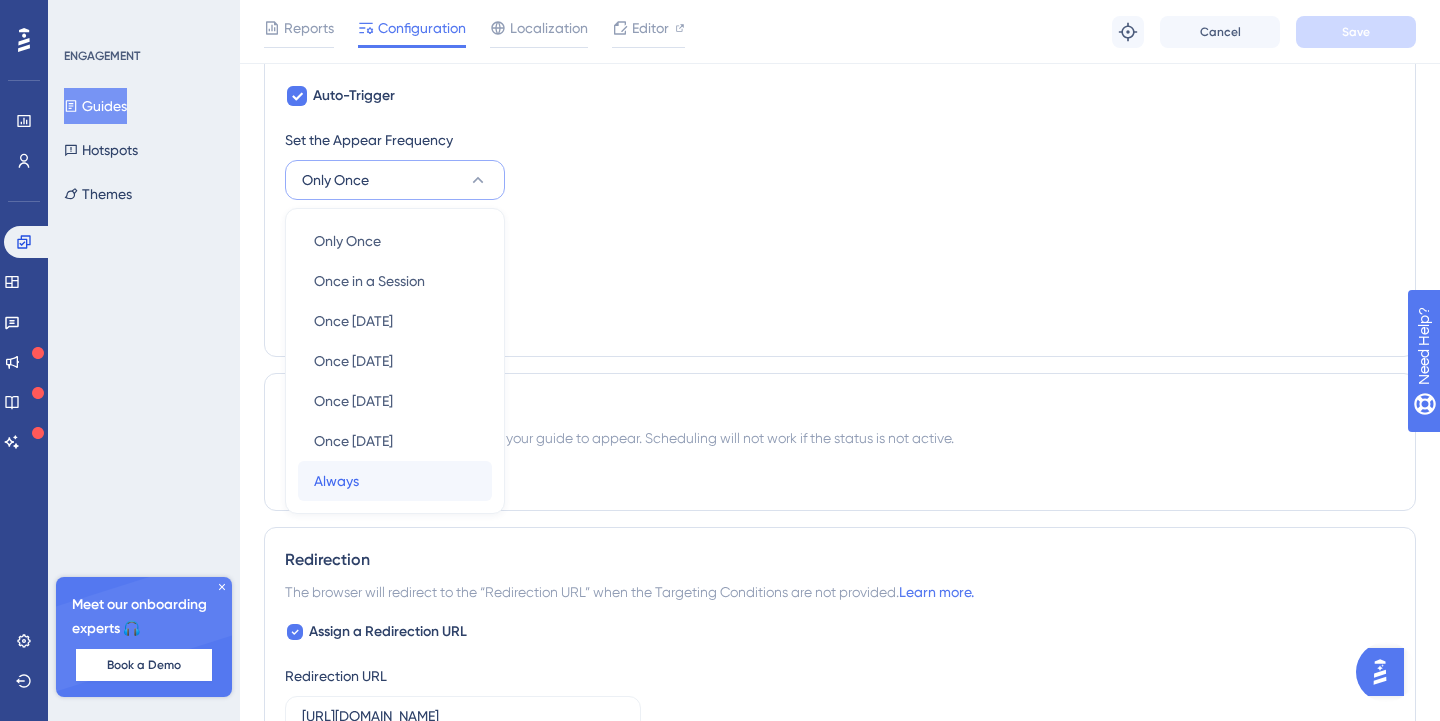 click on "Always Always" at bounding box center [395, 481] 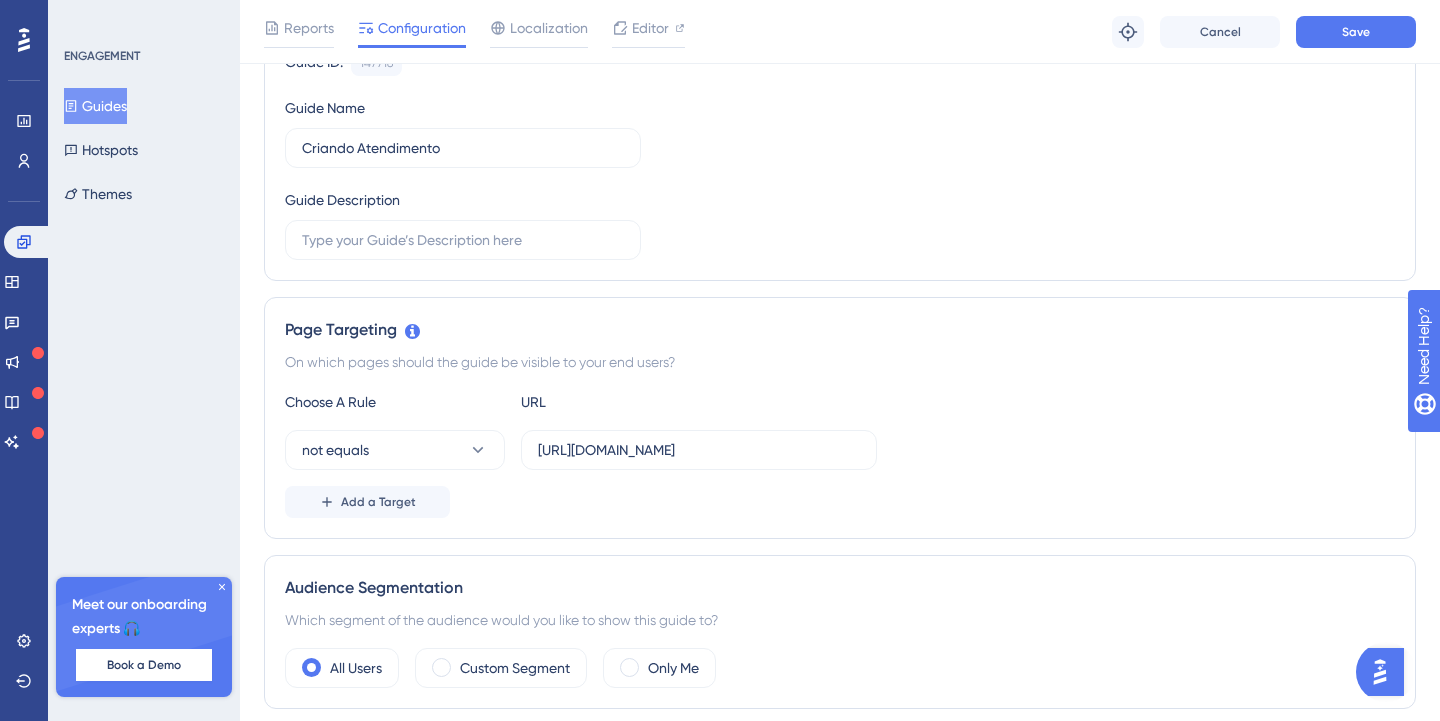 scroll, scrollTop: 0, scrollLeft: 0, axis: both 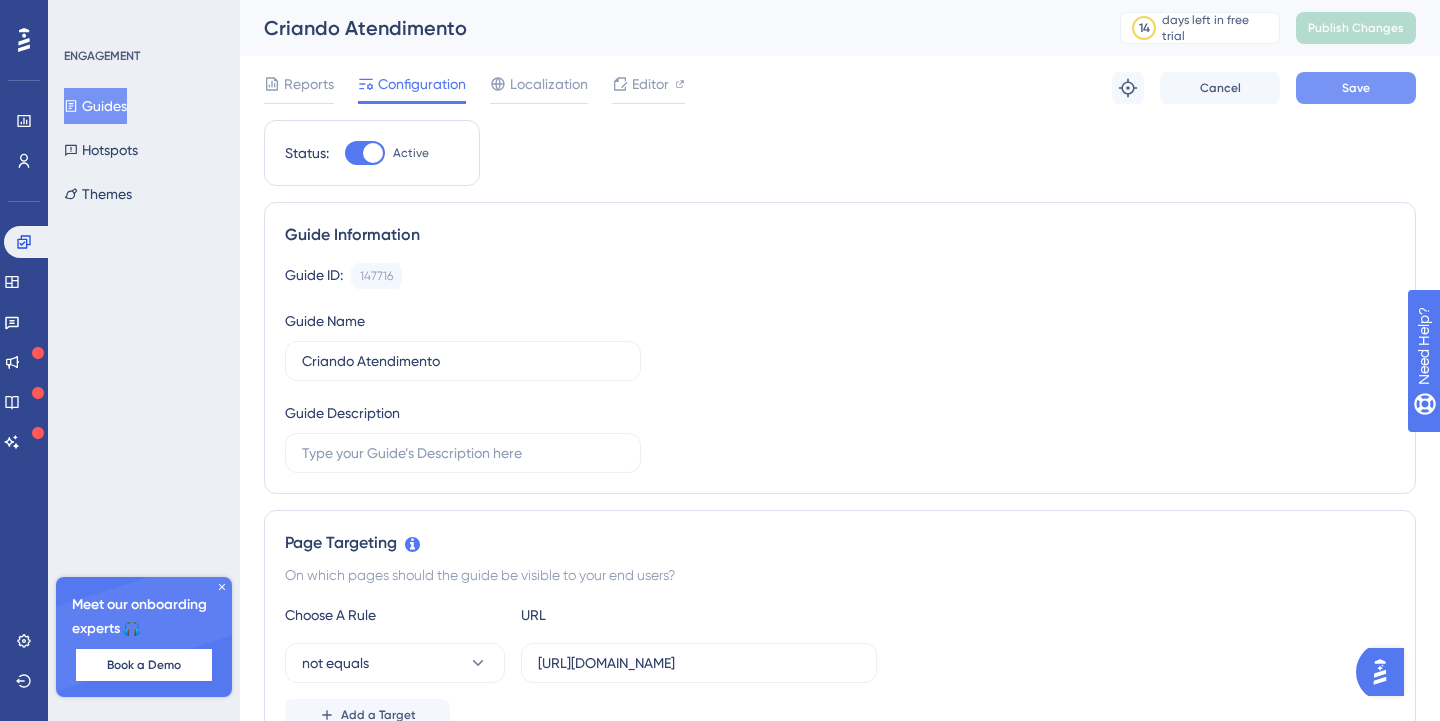 click on "Save" at bounding box center (1356, 88) 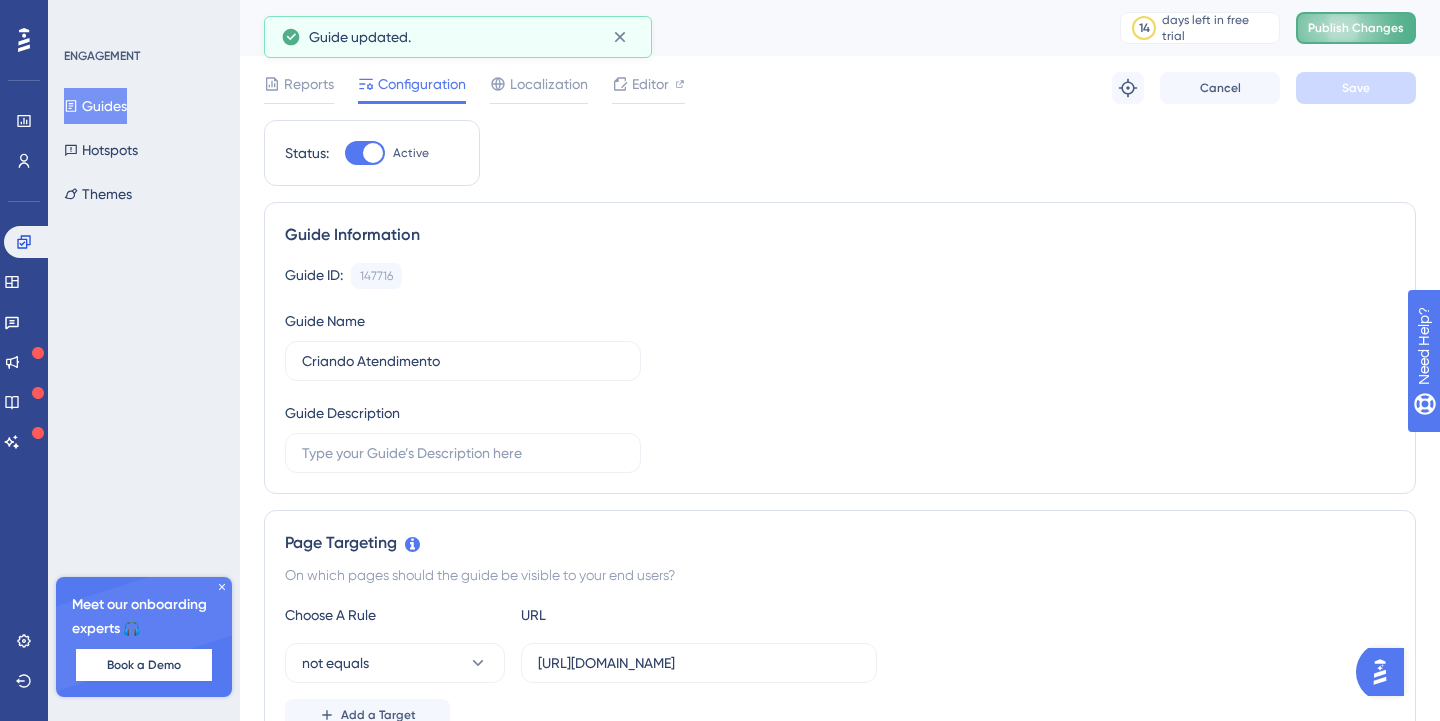 click on "Publish Changes" at bounding box center [1356, 28] 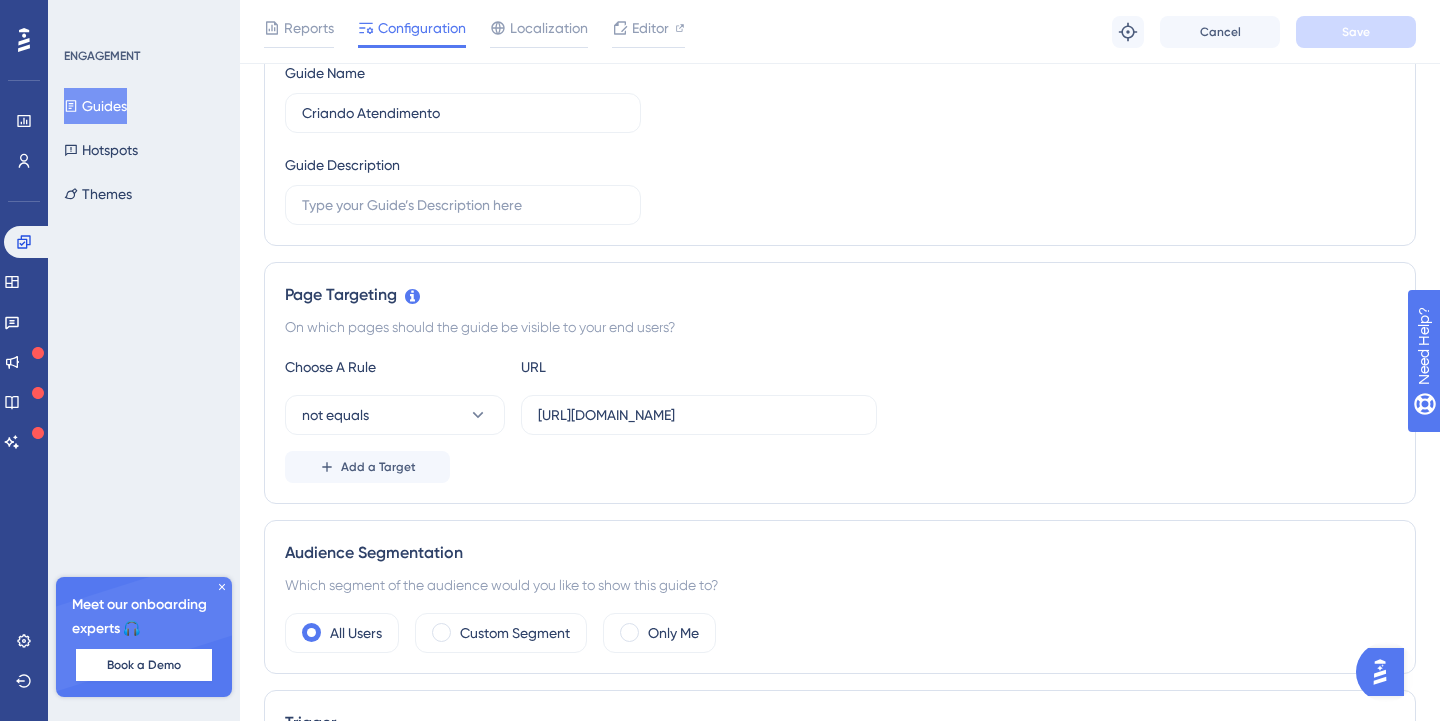 scroll, scrollTop: 276, scrollLeft: 0, axis: vertical 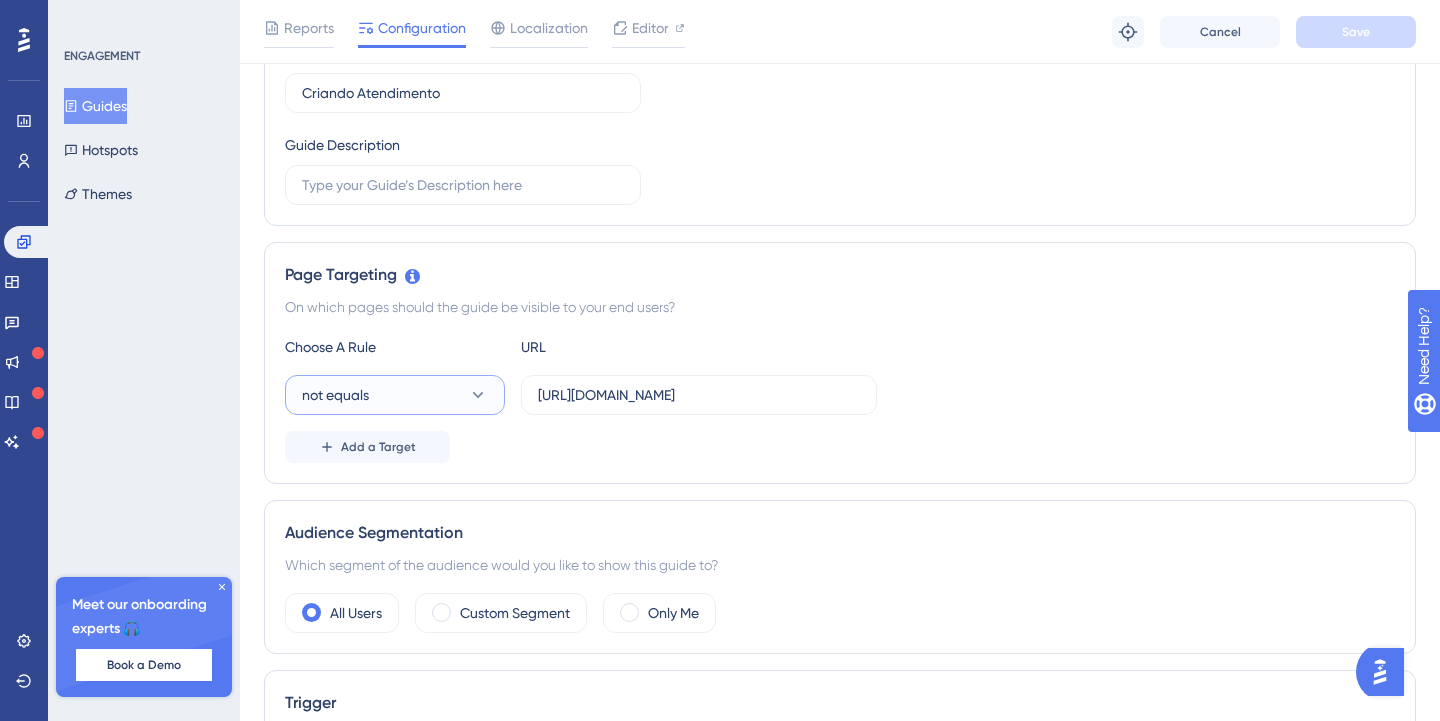 click on "not equals" at bounding box center (395, 395) 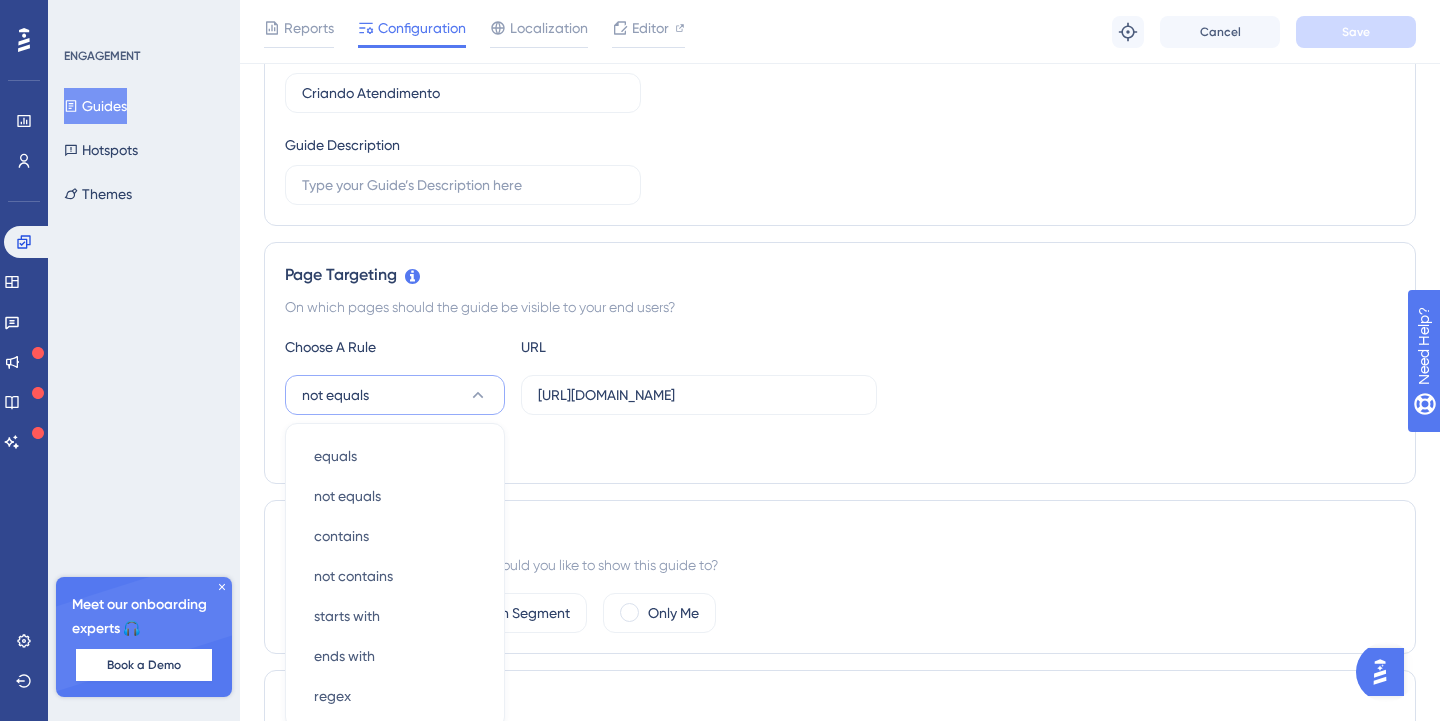 scroll, scrollTop: 491, scrollLeft: 0, axis: vertical 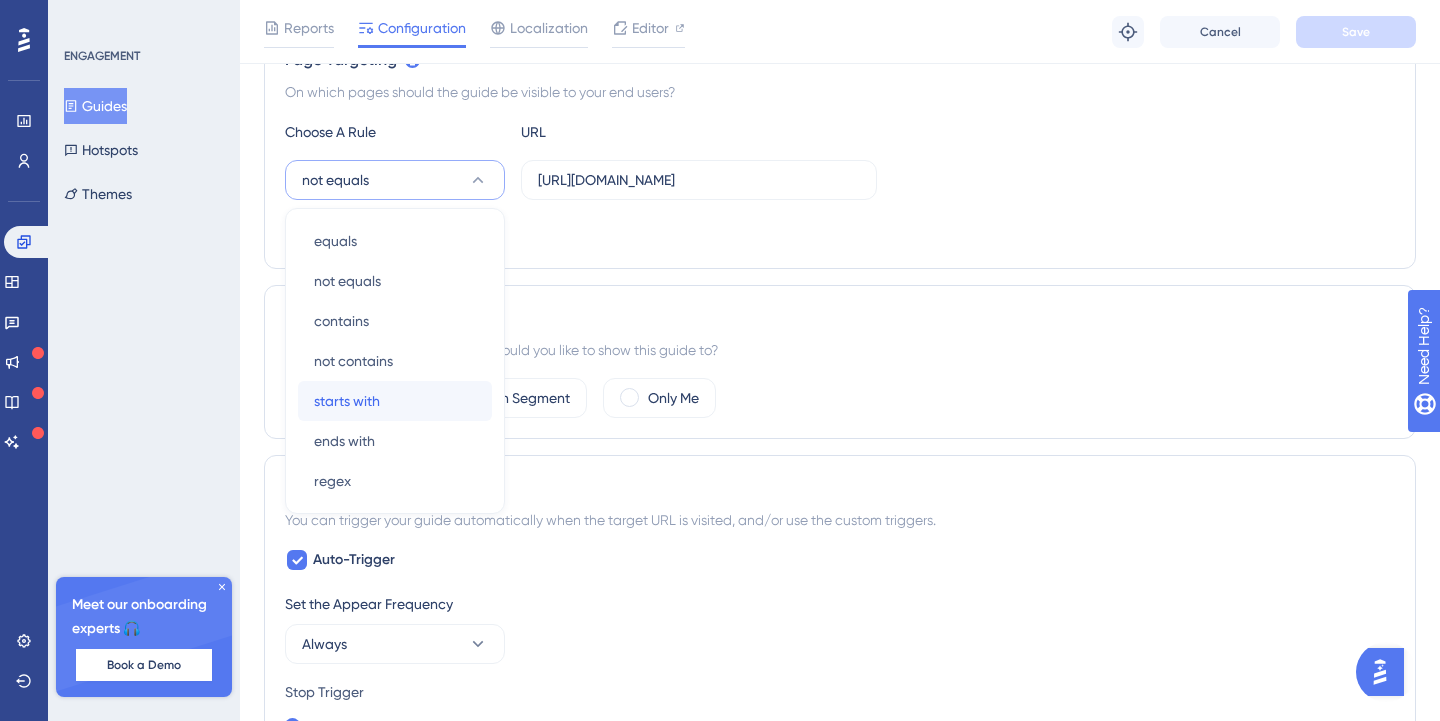 click on "starts with starts with" at bounding box center (395, 401) 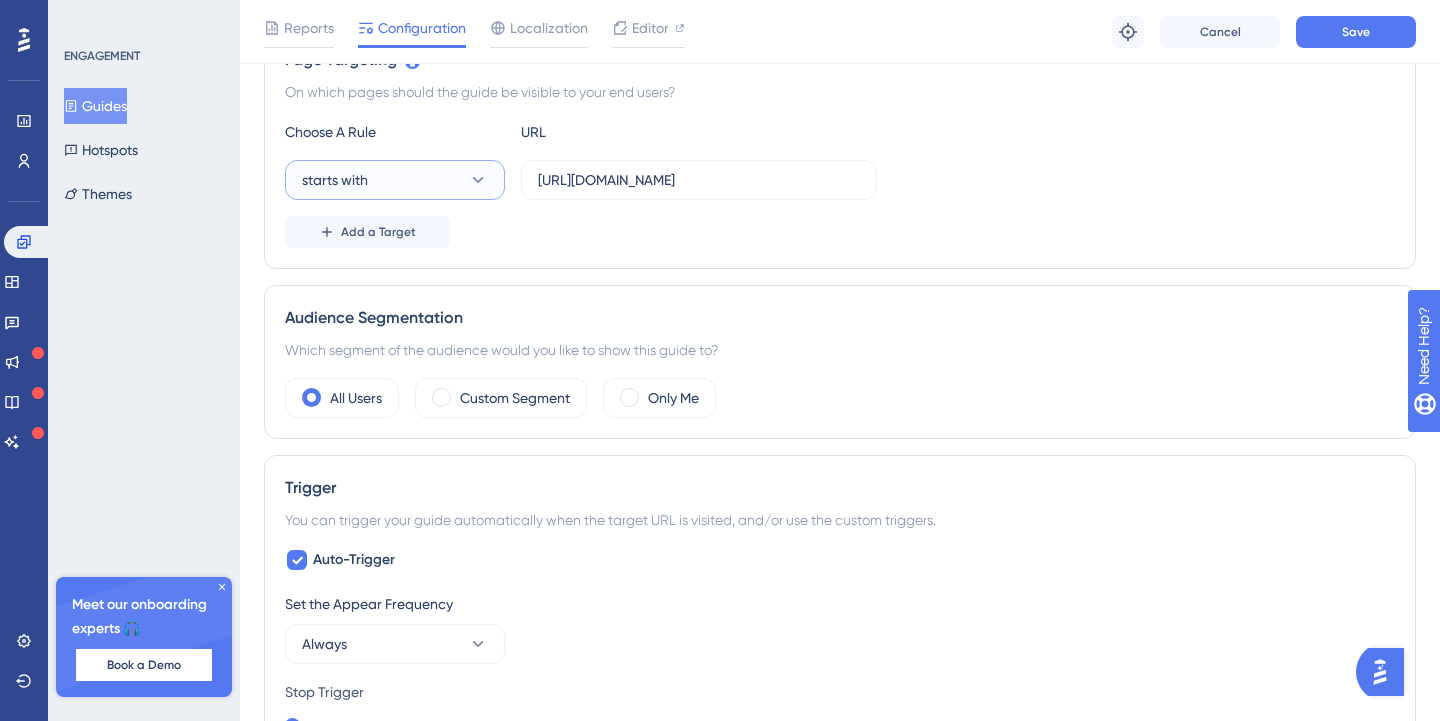 click on "starts with" at bounding box center [395, 180] 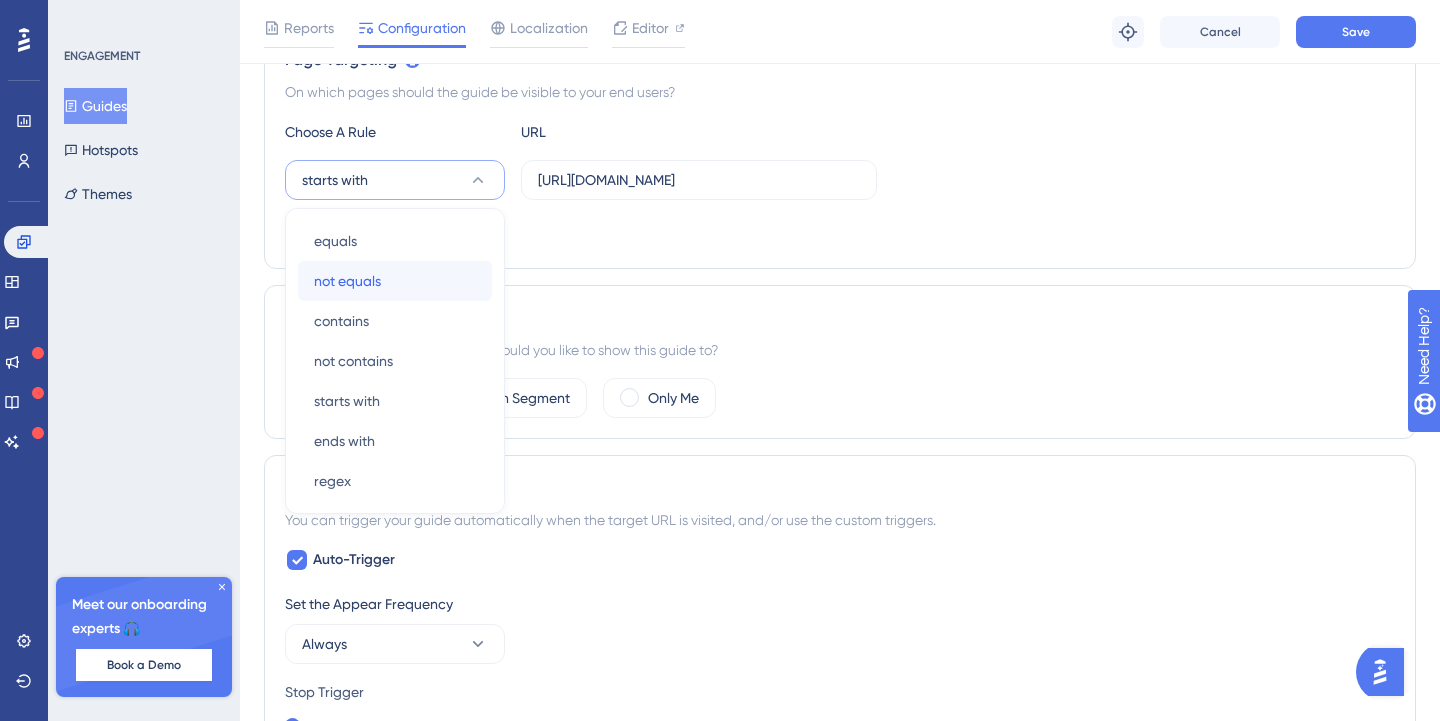 click on "not equals not equals" at bounding box center (395, 281) 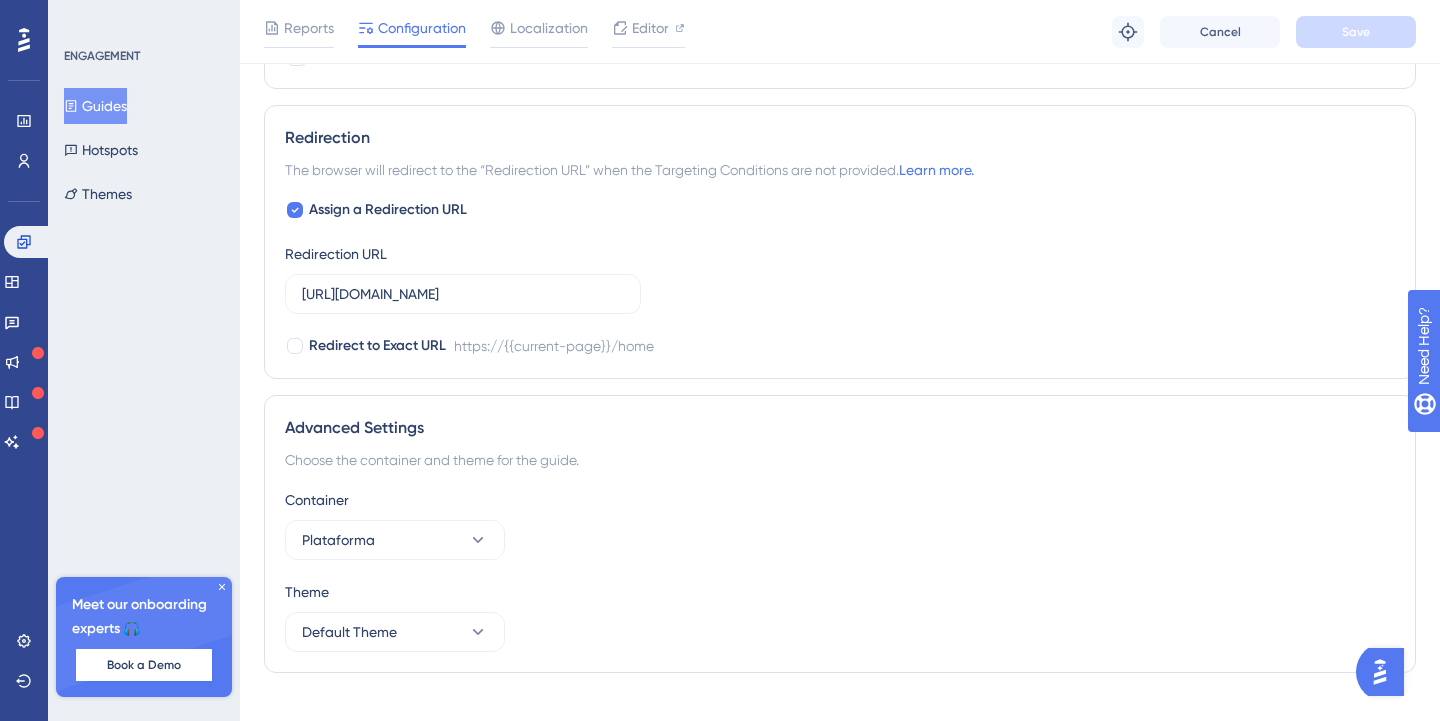 scroll, scrollTop: 1617, scrollLeft: 0, axis: vertical 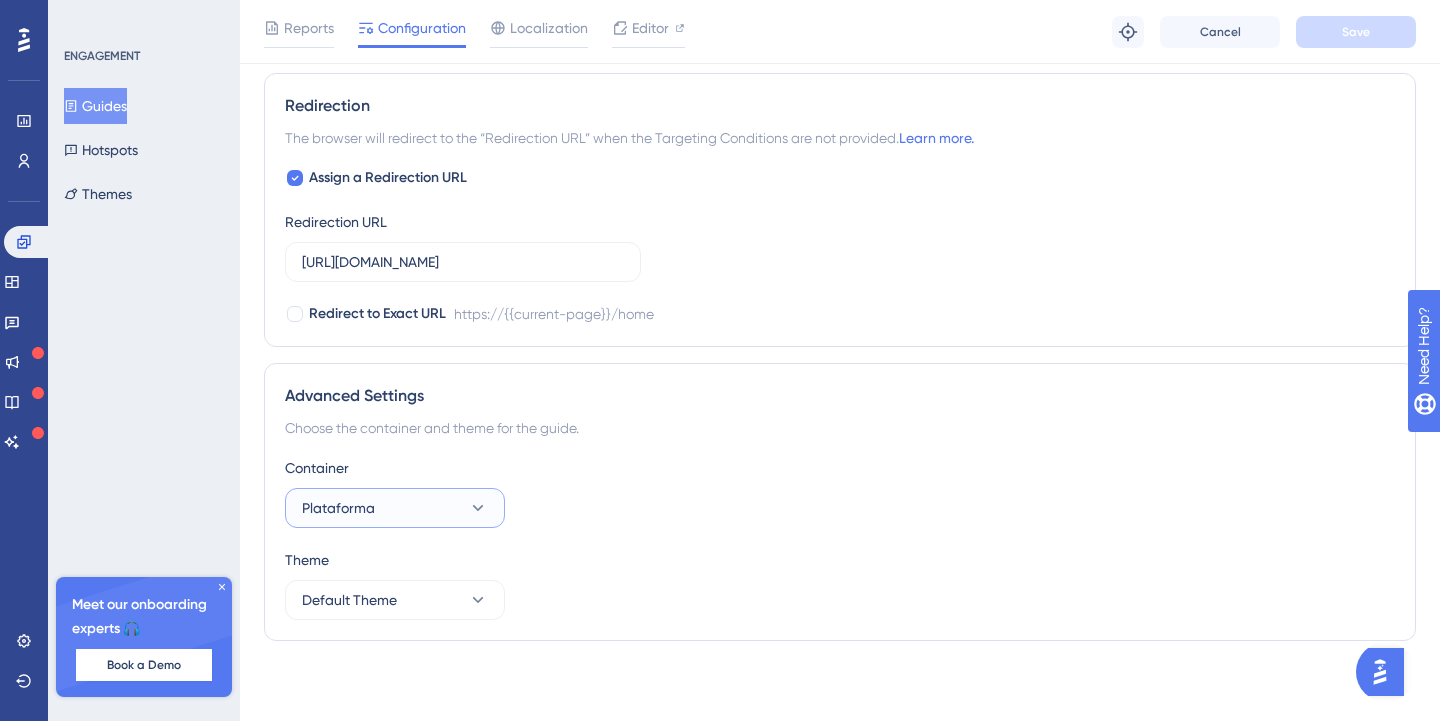click on "Plataforma" at bounding box center (395, 508) 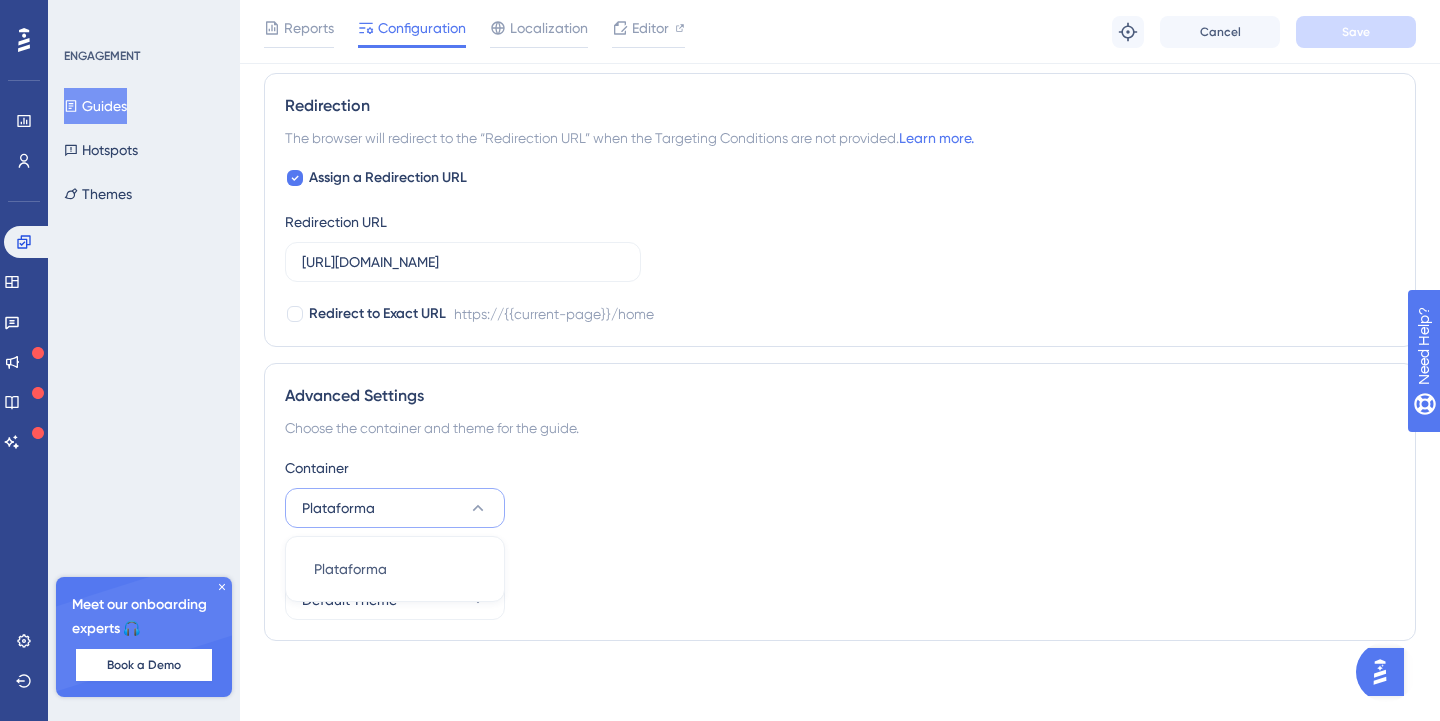 click on "Container Plataforma Plataforma Plataforma" at bounding box center (840, 492) 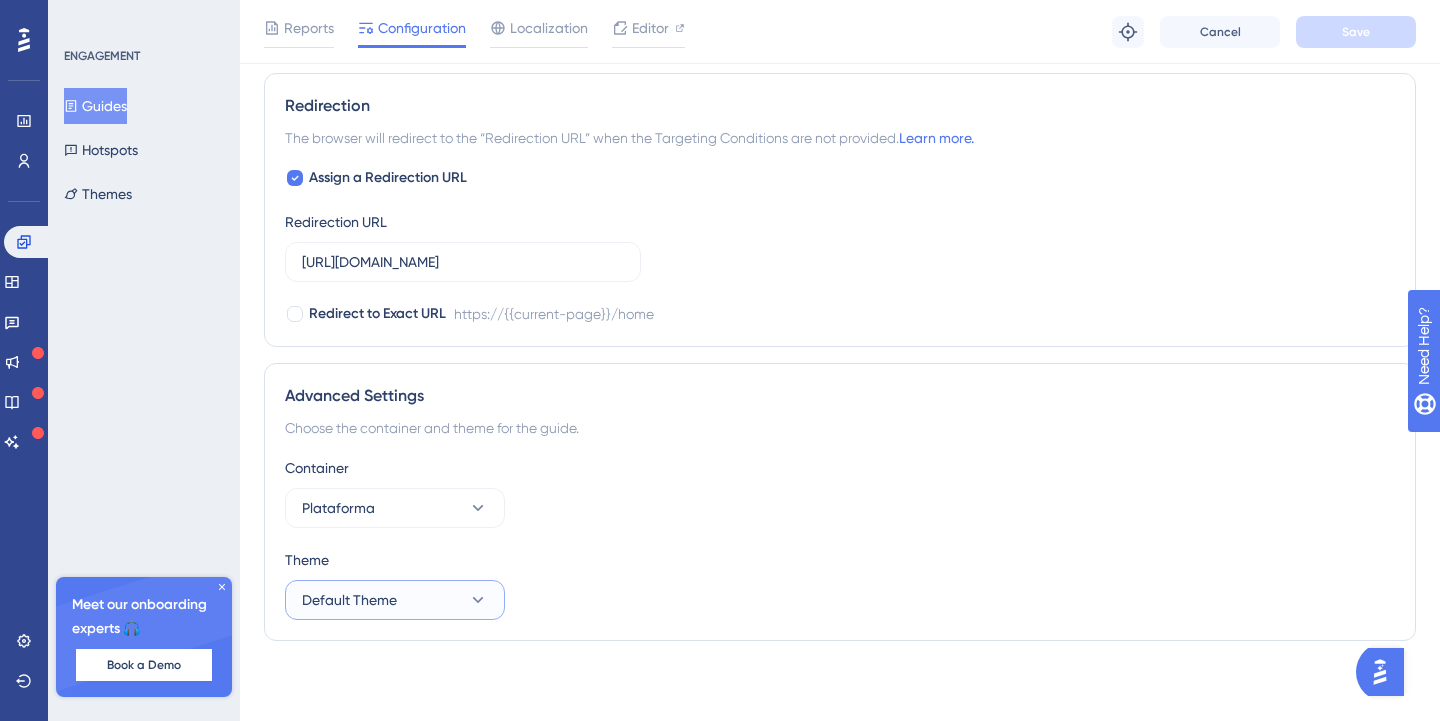 click on "Default Theme" at bounding box center [395, 600] 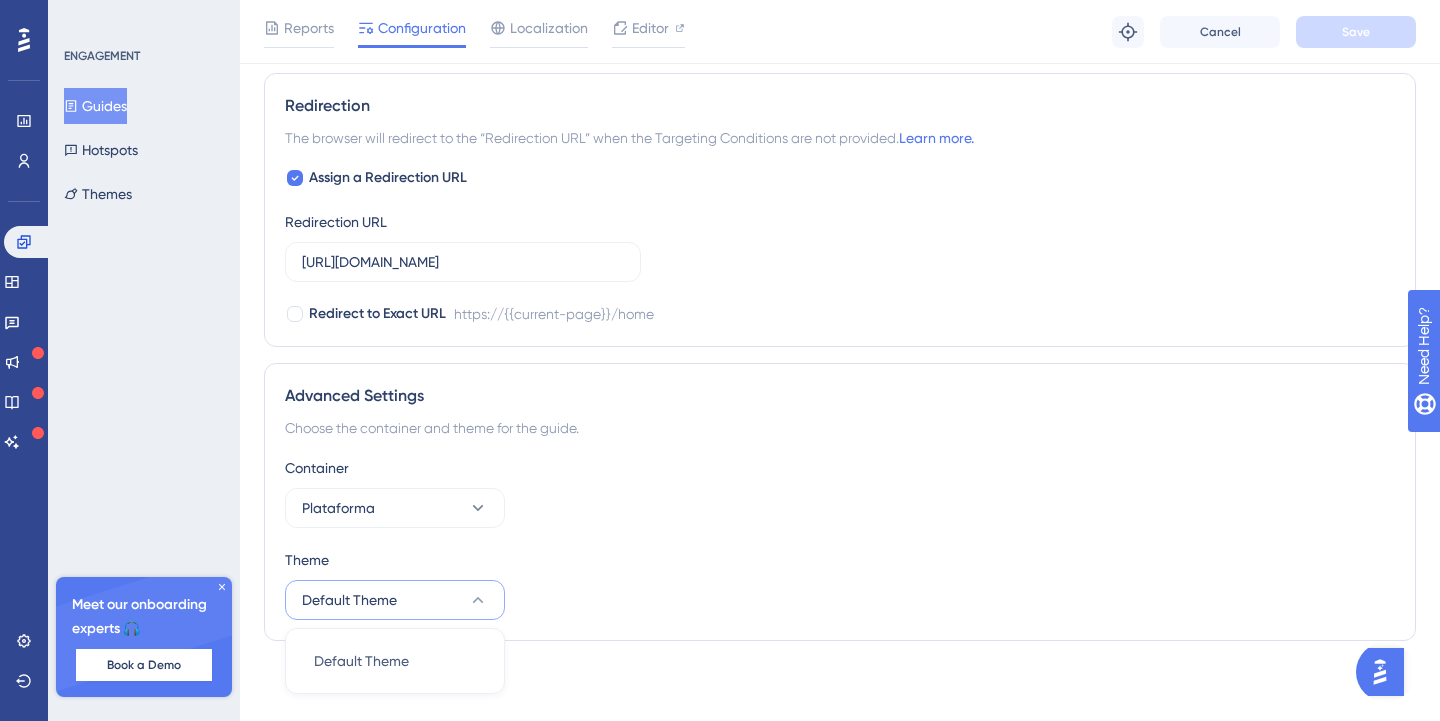 click on "Theme Default Theme Default Theme Default Theme" at bounding box center (840, 584) 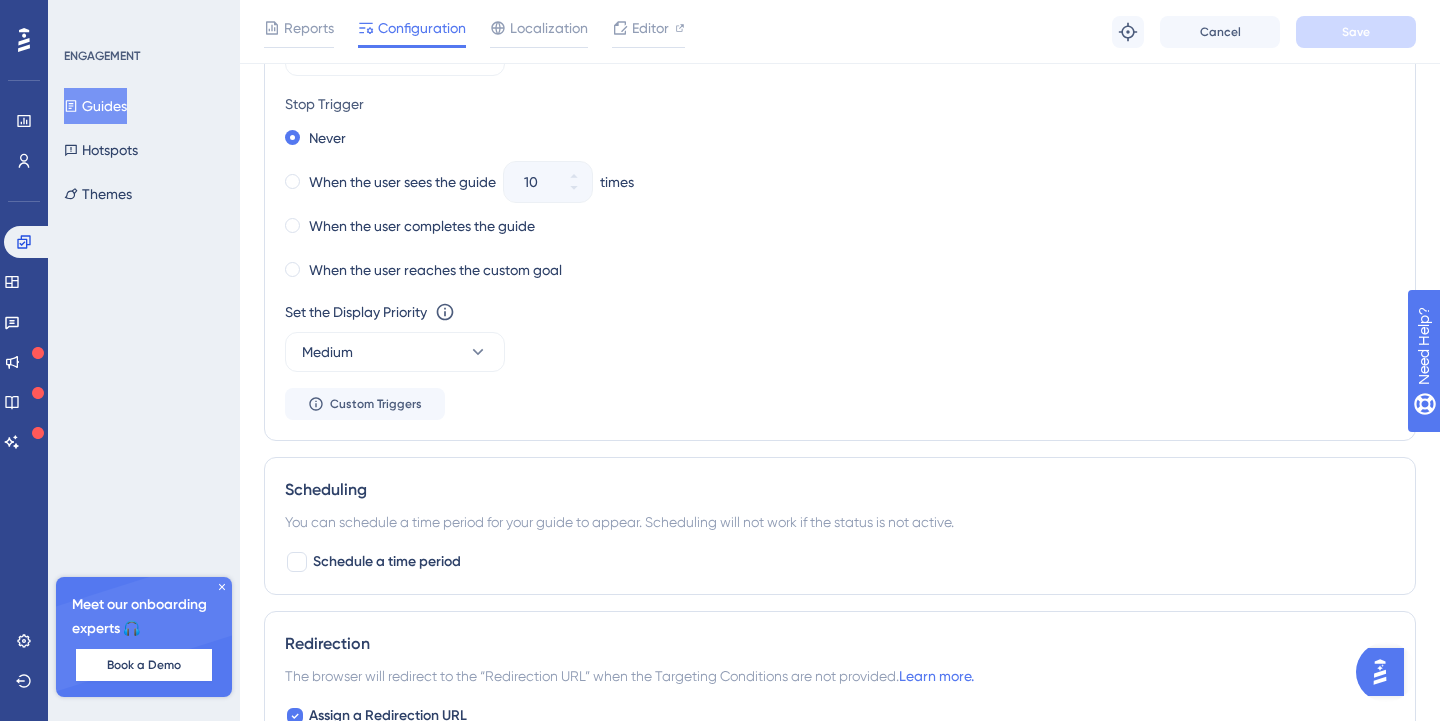 scroll, scrollTop: 1077, scrollLeft: 0, axis: vertical 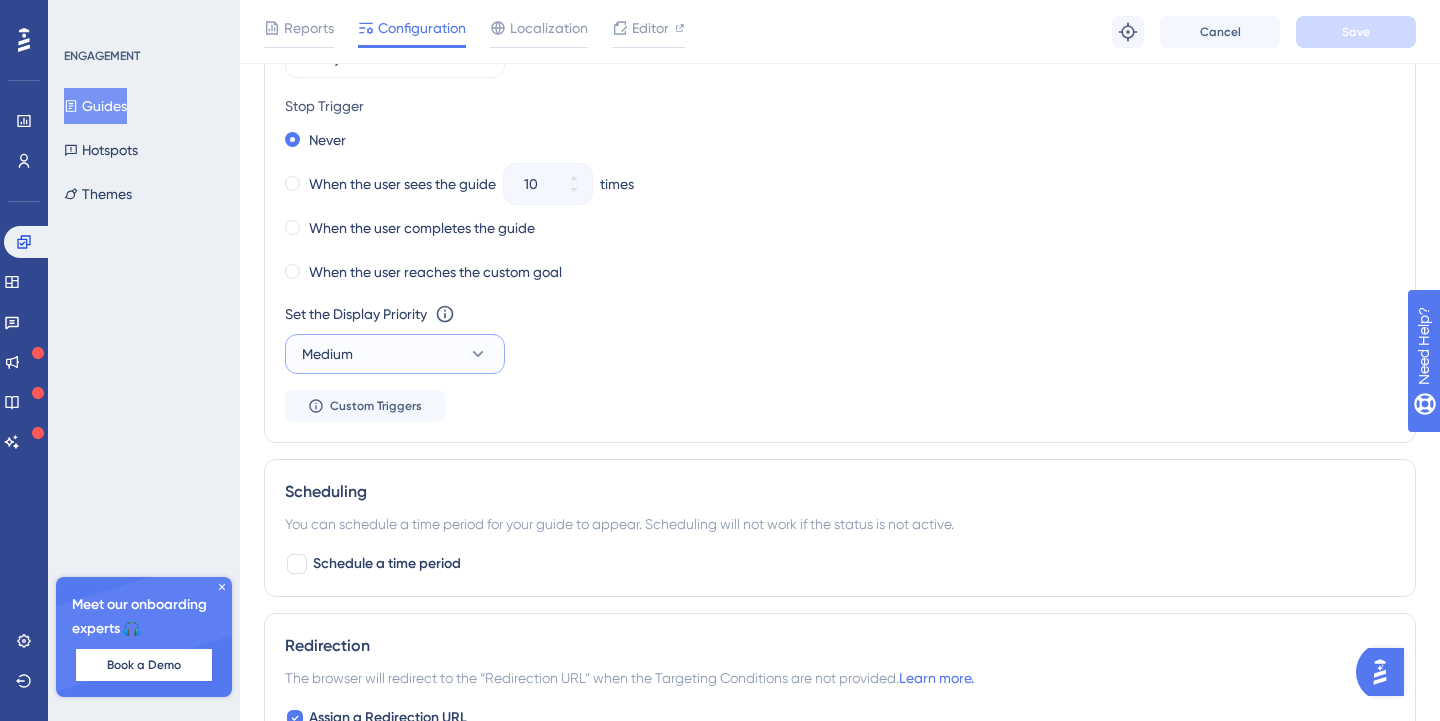 click on "Medium" at bounding box center [395, 354] 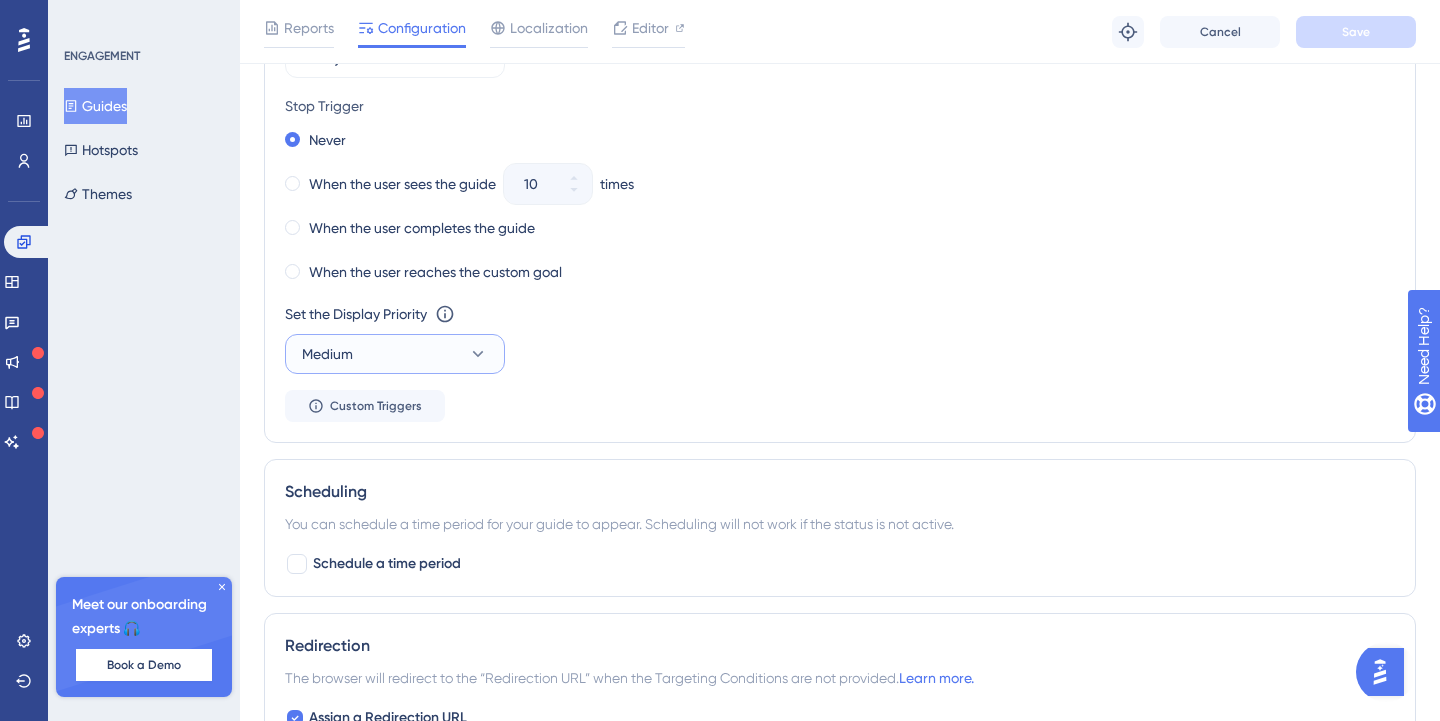 scroll, scrollTop: 1191, scrollLeft: 0, axis: vertical 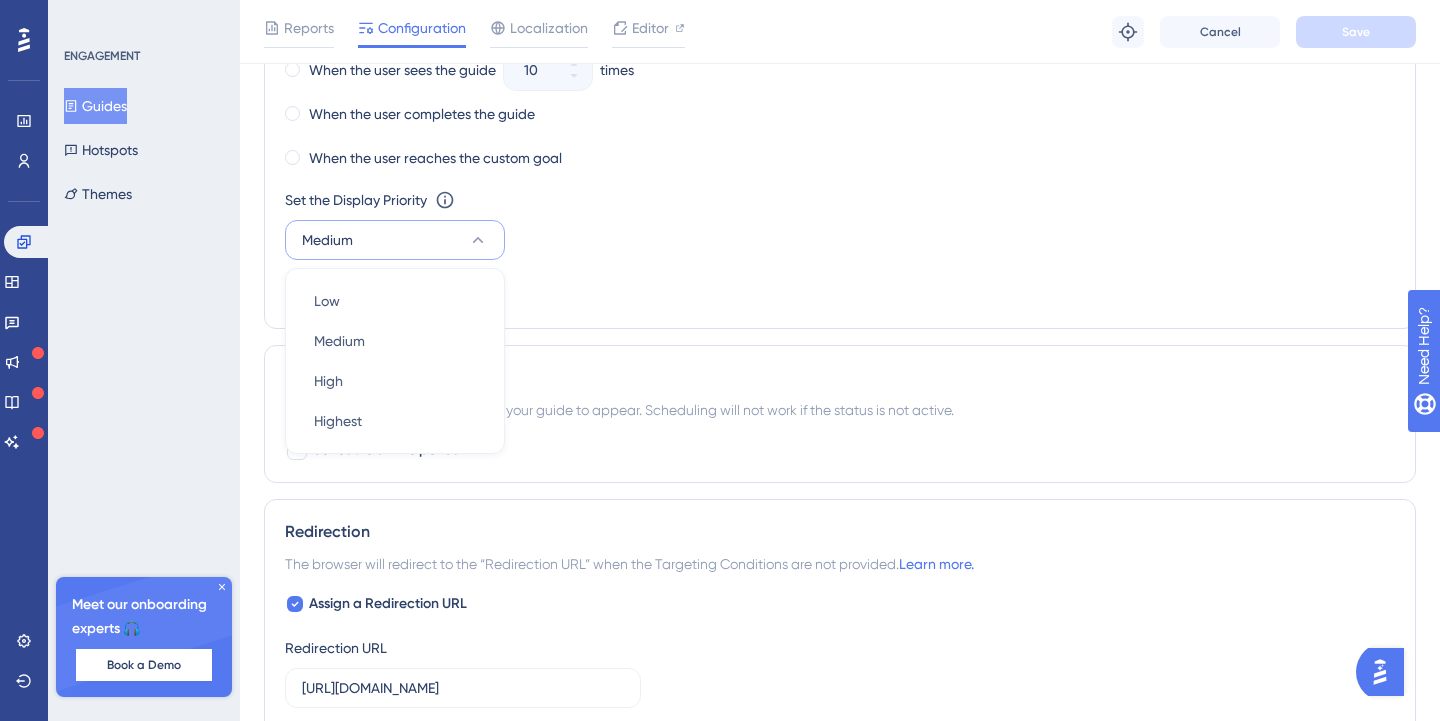 click on "Set the Appear Frequency Always Stop Trigger Never When the user sees the guide 10 times When the user completes the guide When the user reaches the custom goal Set the Display Priority This option will set the display priority between
auto-triggered materials in cases of conflicts between multiple materials Medium Low Low Medium Medium High High Highest Highest Custom Triggers" at bounding box center (840, 100) 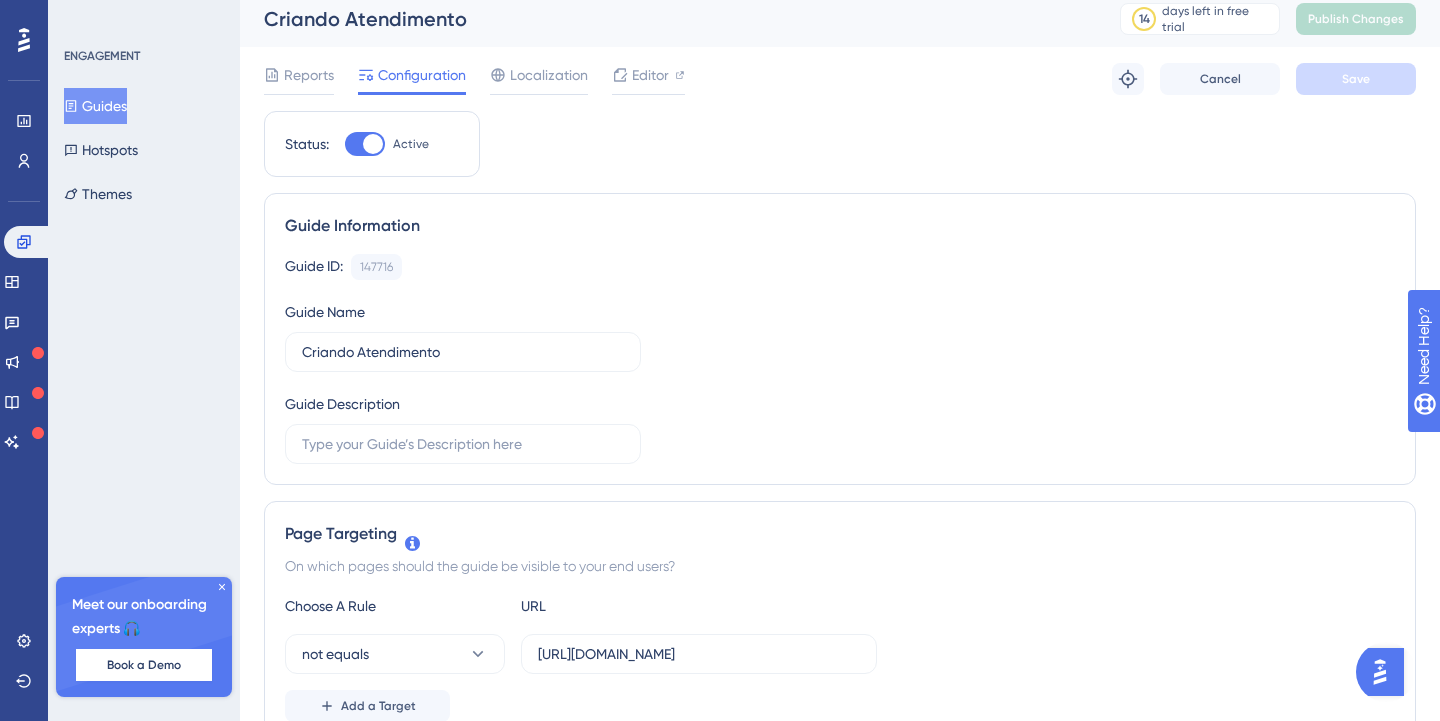 scroll, scrollTop: 16, scrollLeft: 0, axis: vertical 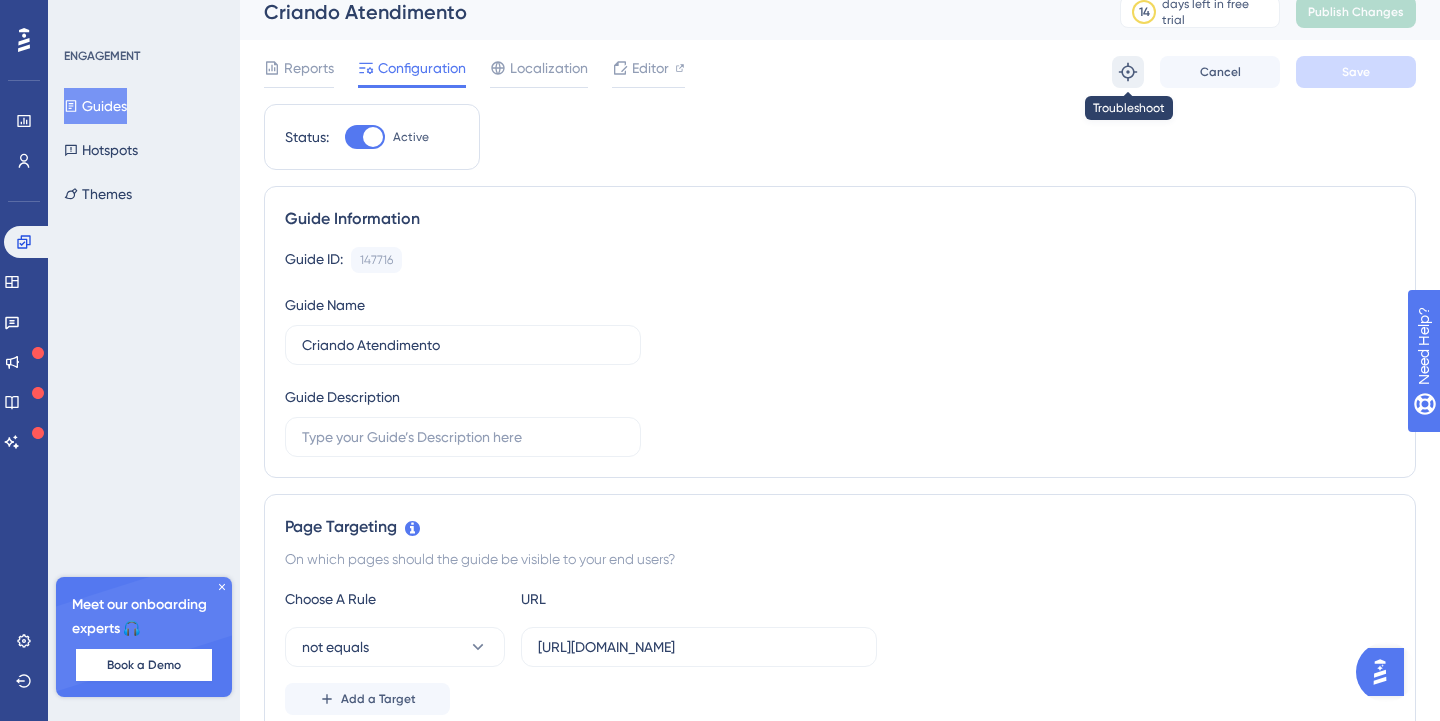 click 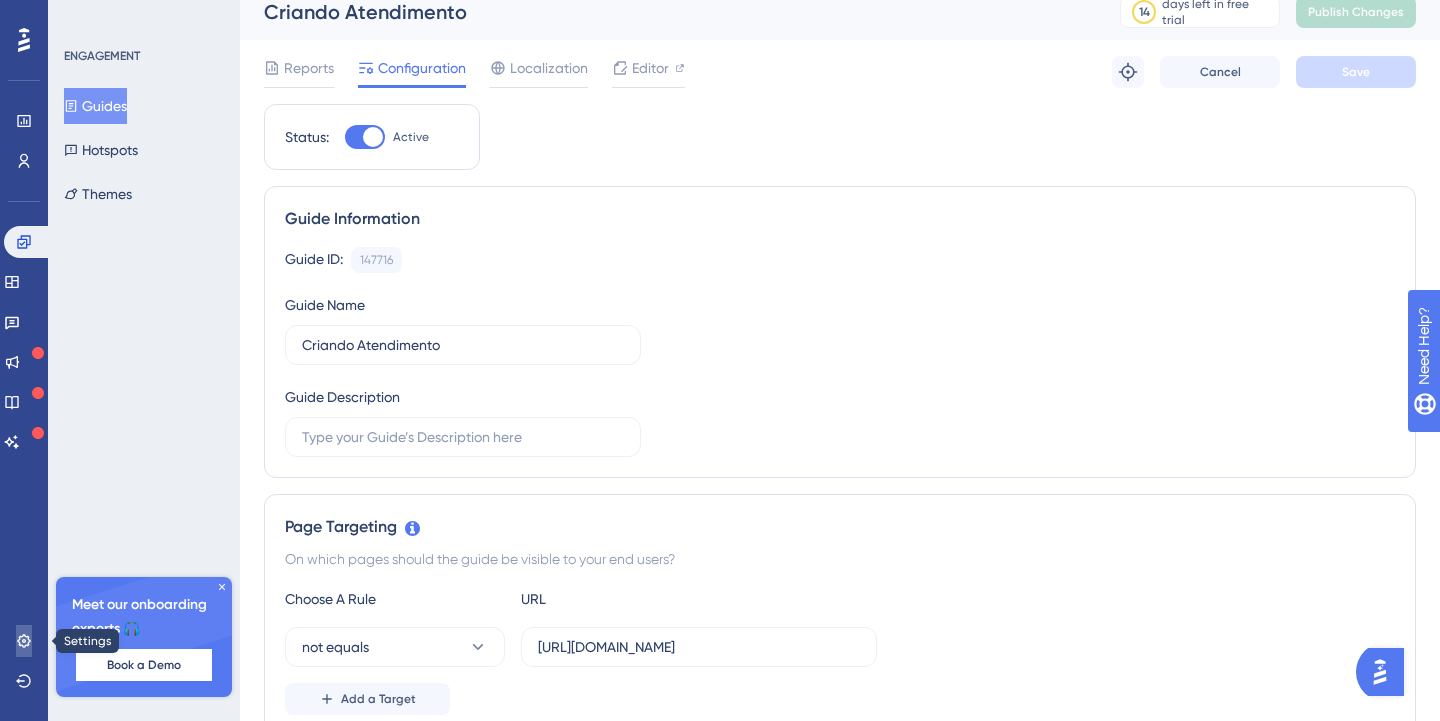 click 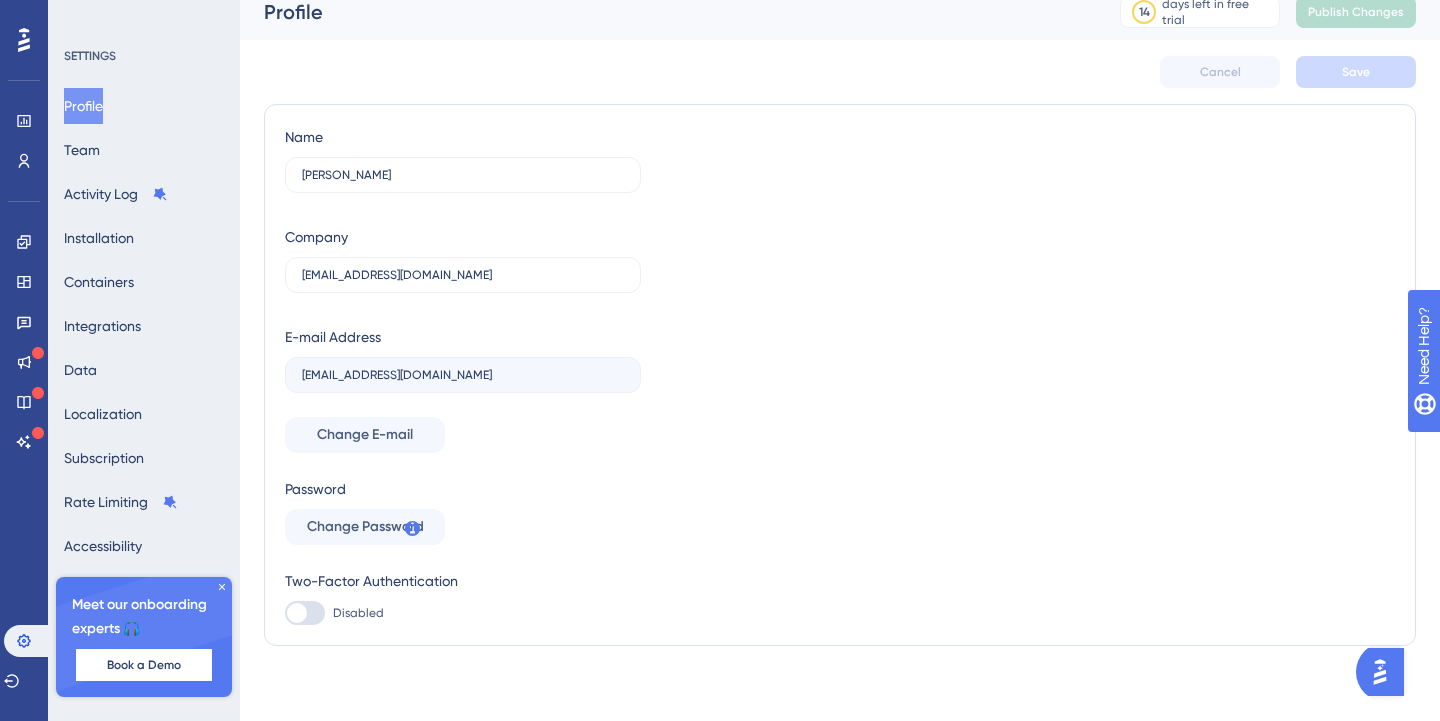 scroll, scrollTop: 0, scrollLeft: 0, axis: both 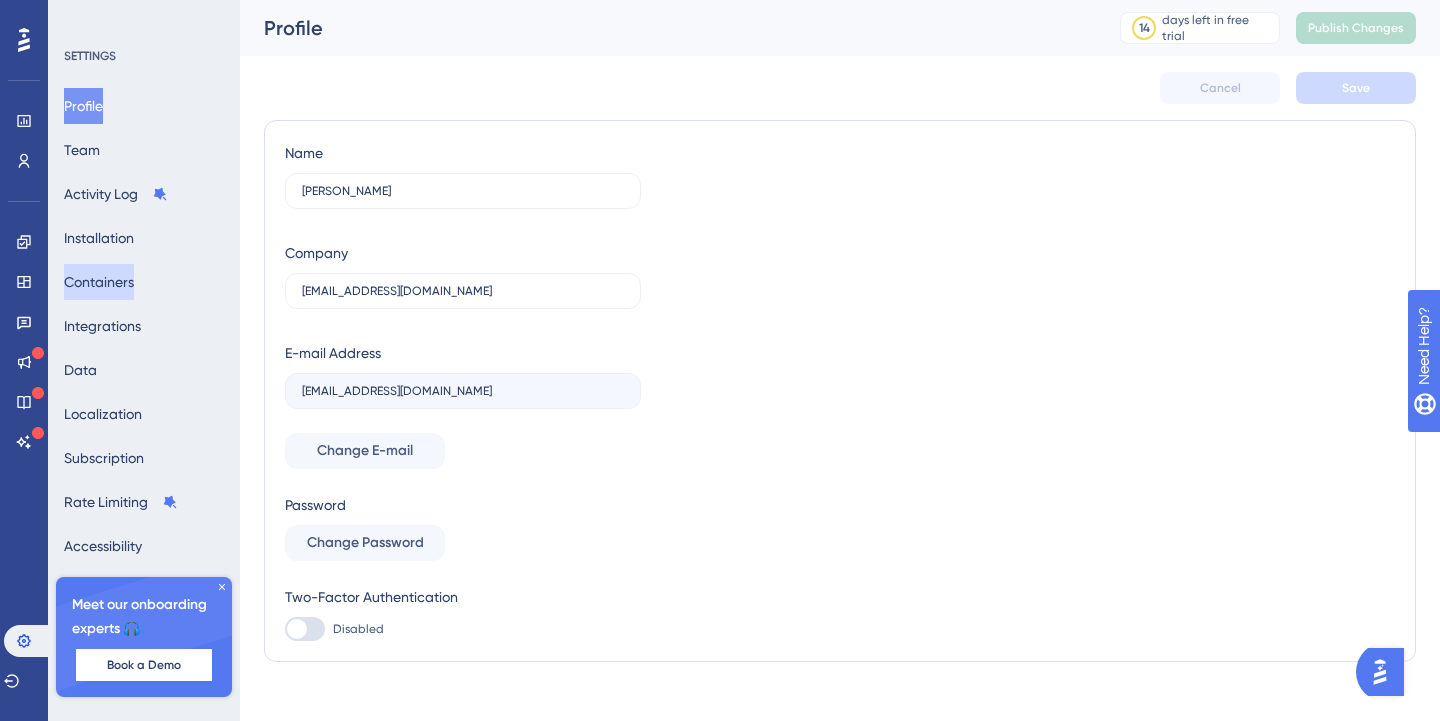 click on "Containers" at bounding box center [99, 282] 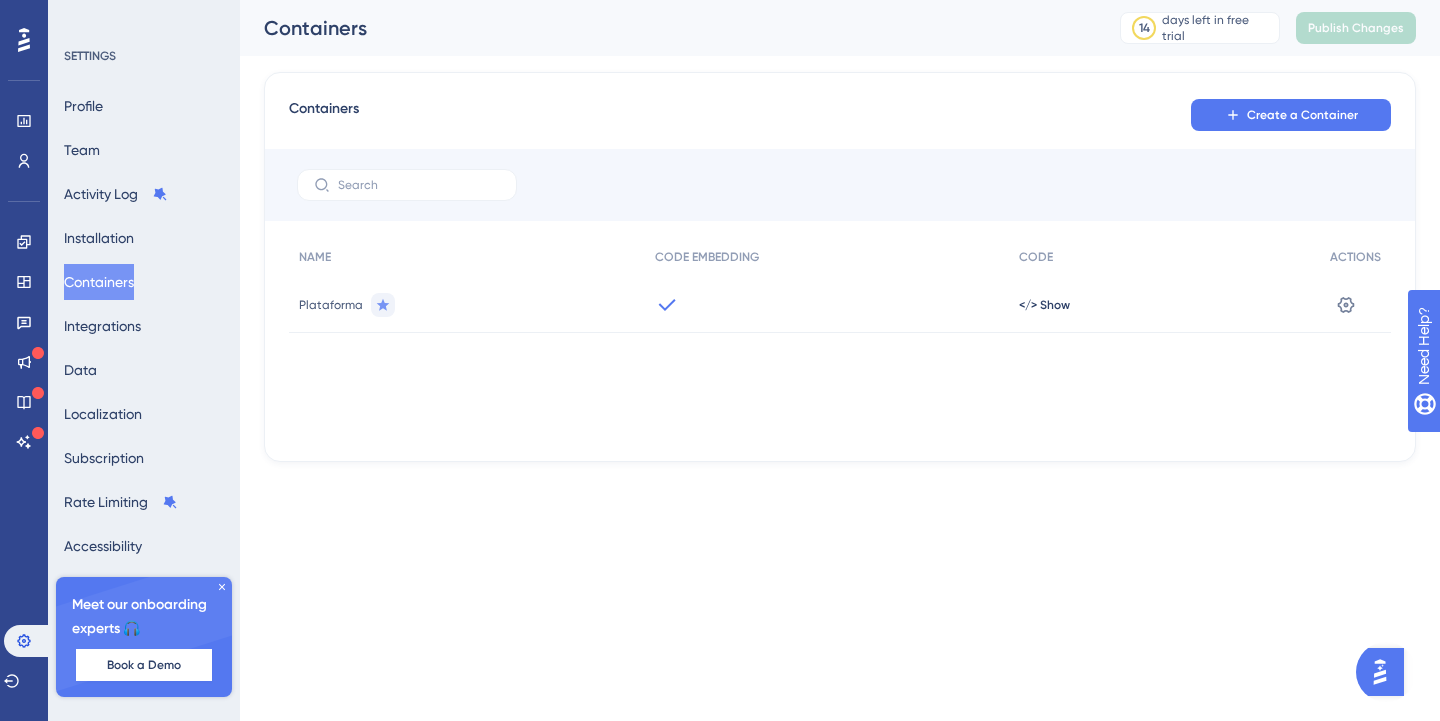 click on "Containers" at bounding box center [99, 282] 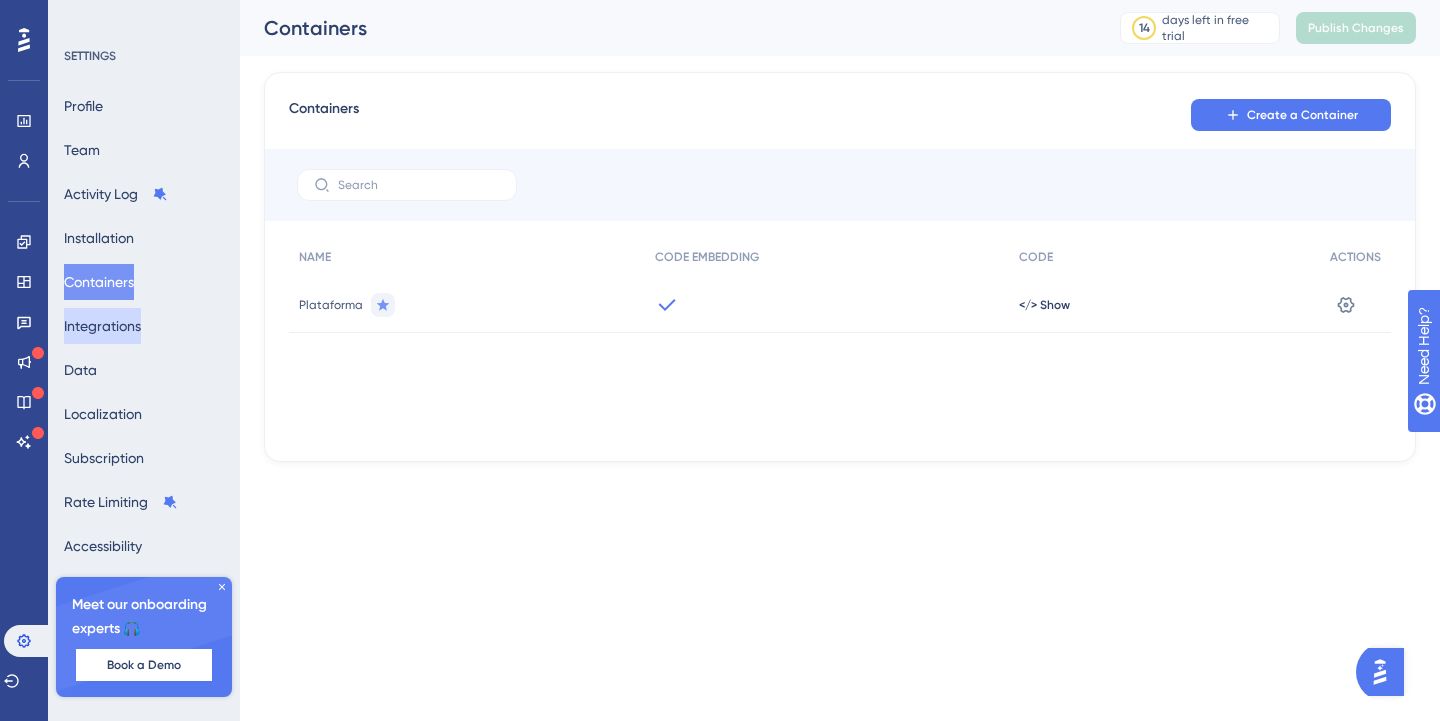 click on "Integrations" at bounding box center (102, 326) 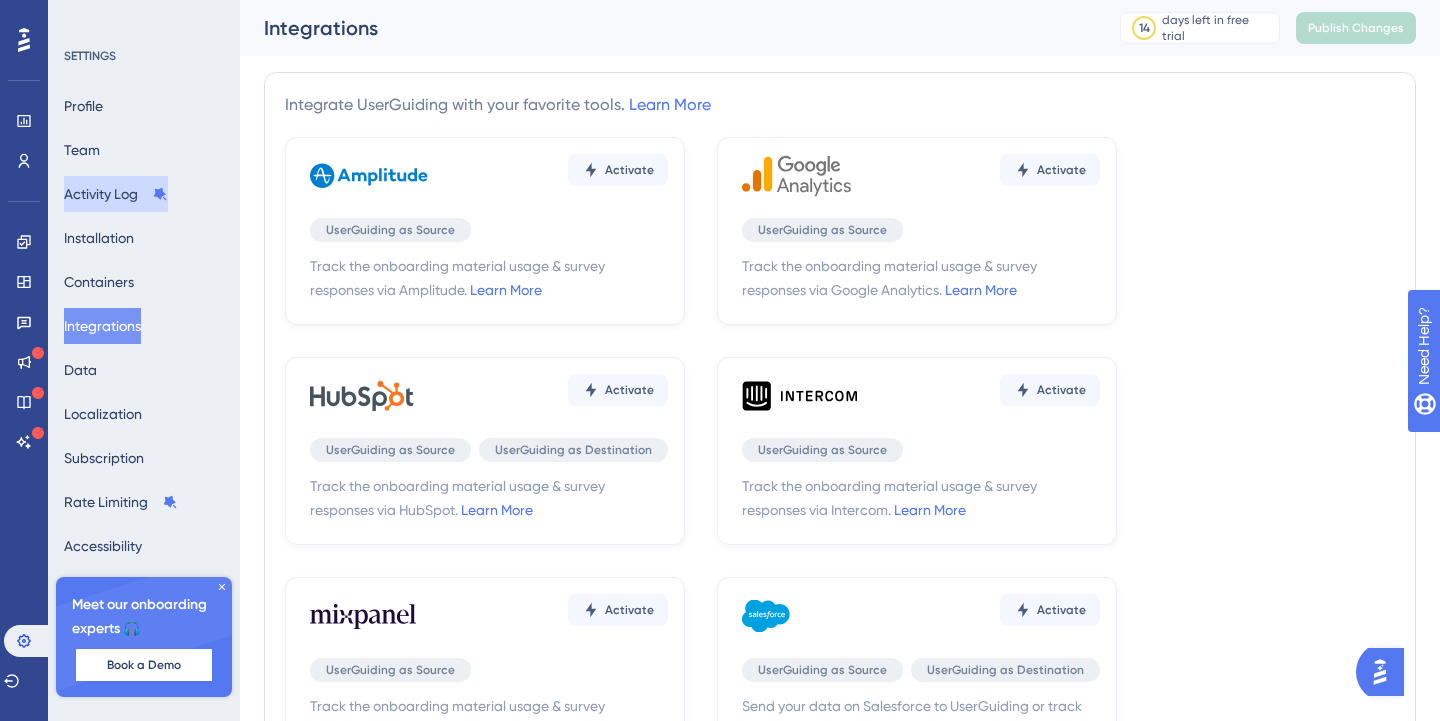 click on "Activity Log" at bounding box center [116, 194] 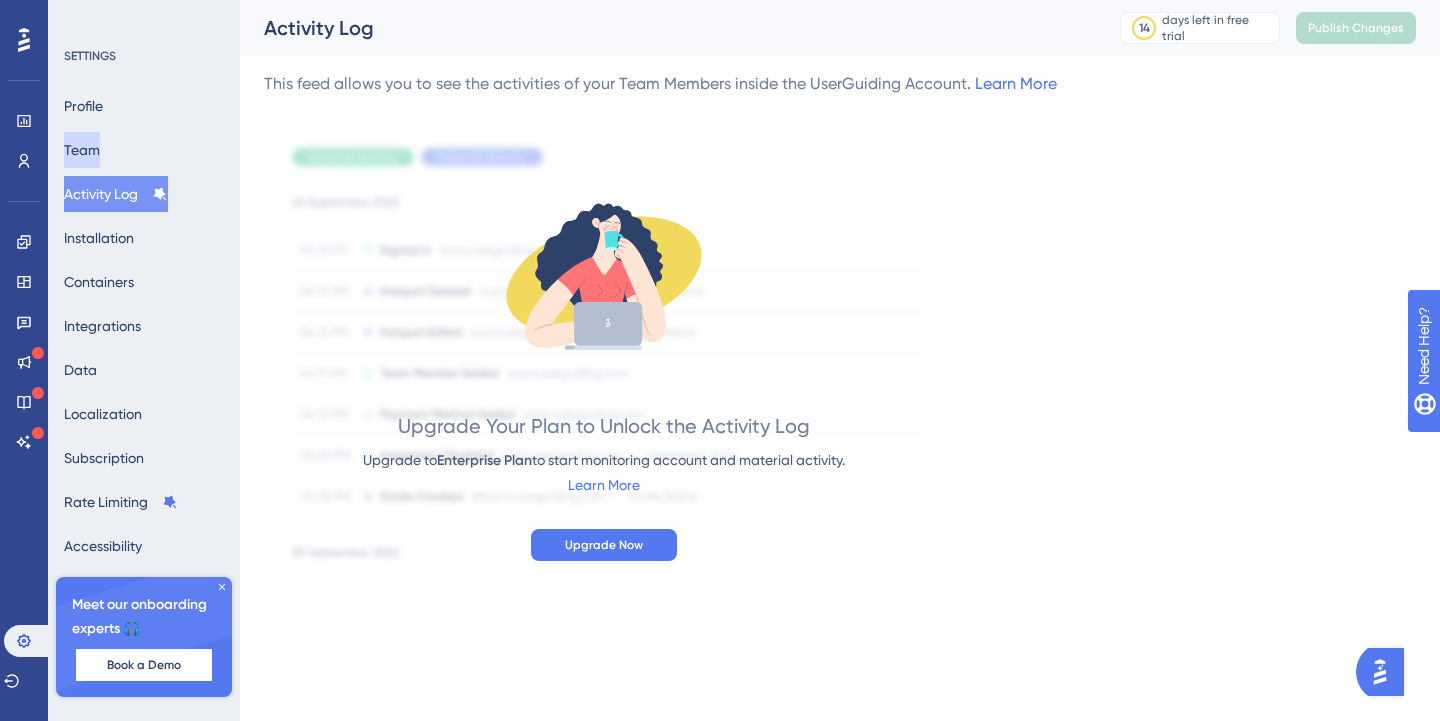 click on "Team" at bounding box center (82, 150) 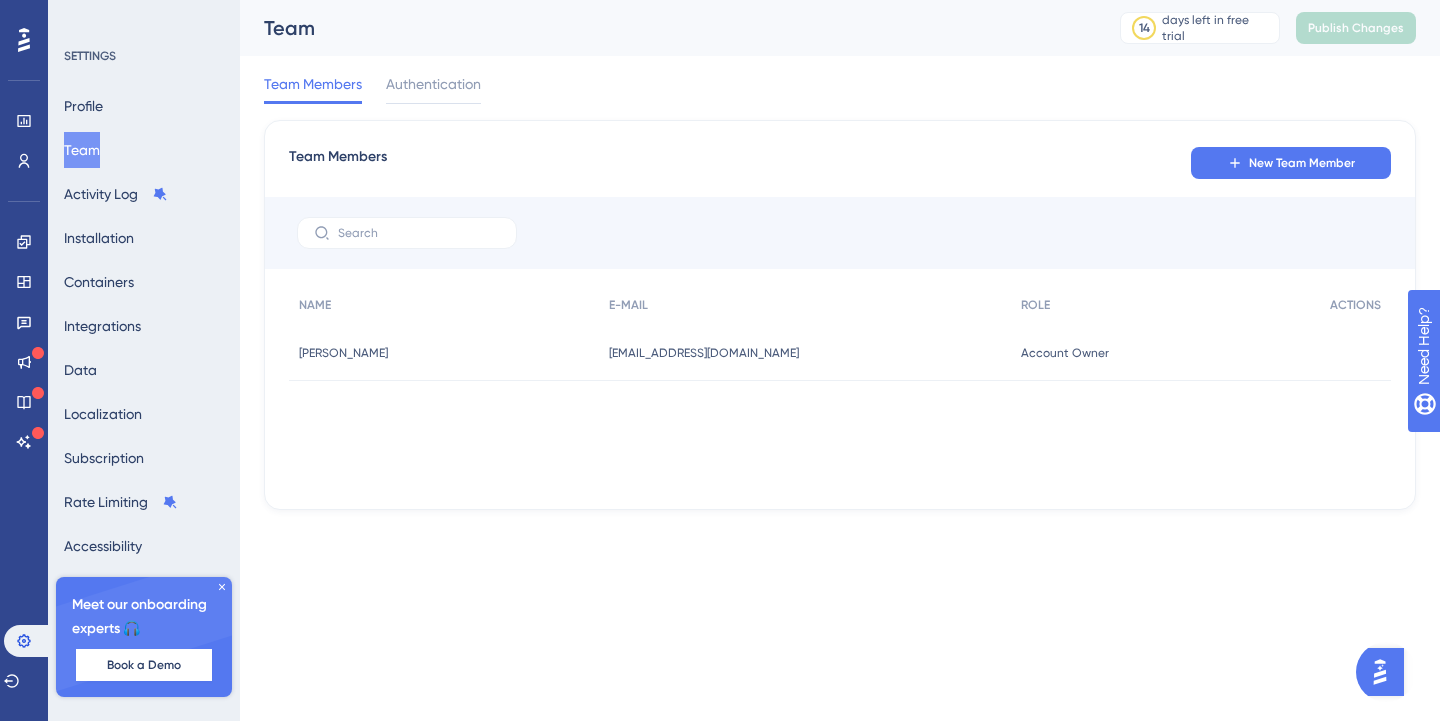 click on "SETTINGS Profile Team Activity Log Installation Containers Integrations Data Localization Subscription Rate Limiting Accessibility" at bounding box center (145, 306) 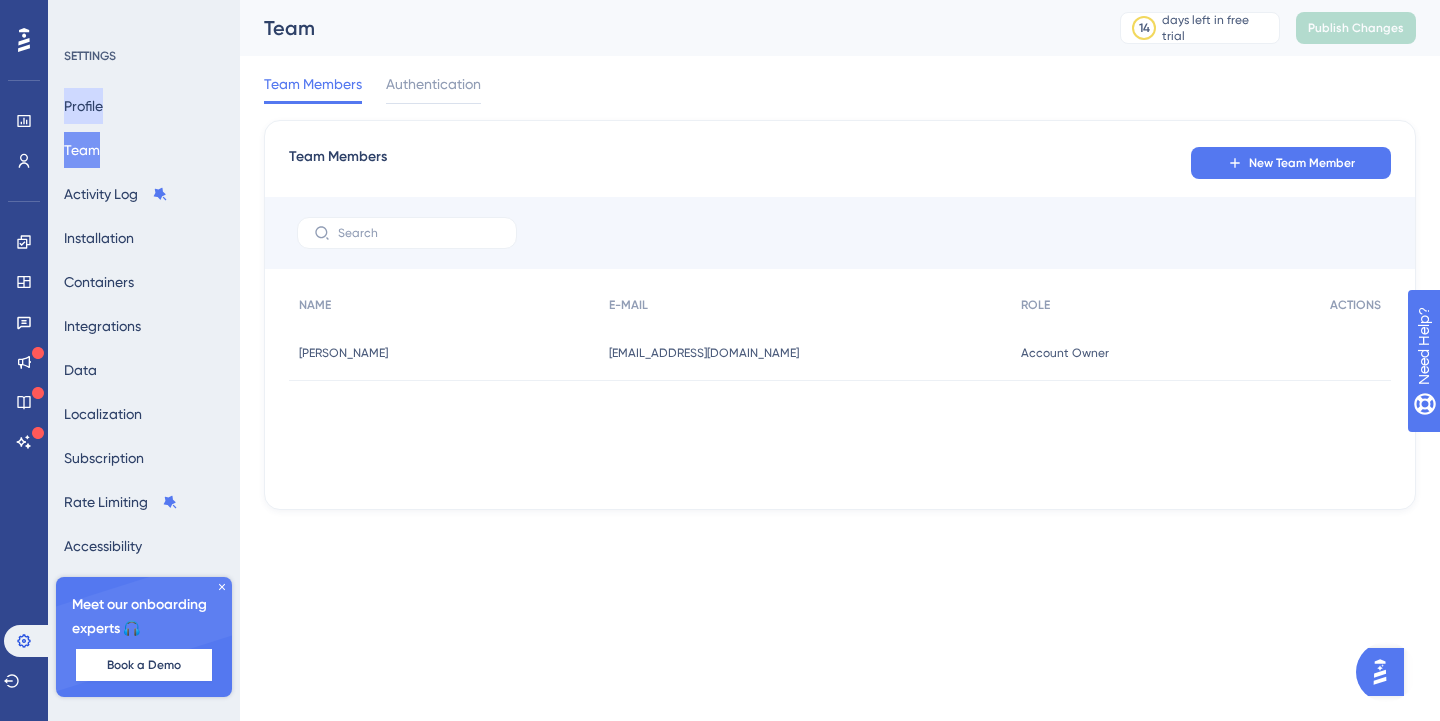 click on "Profile" at bounding box center [83, 106] 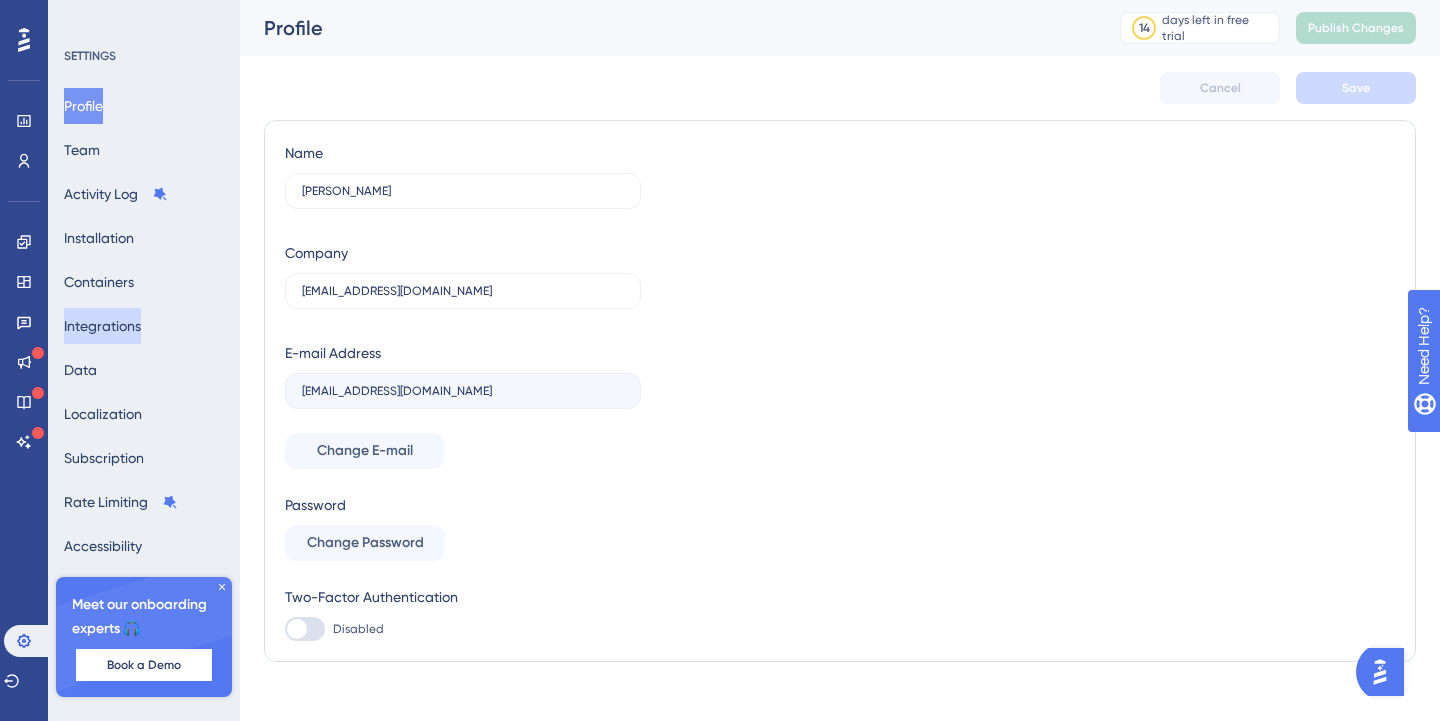click on "Integrations" at bounding box center (102, 326) 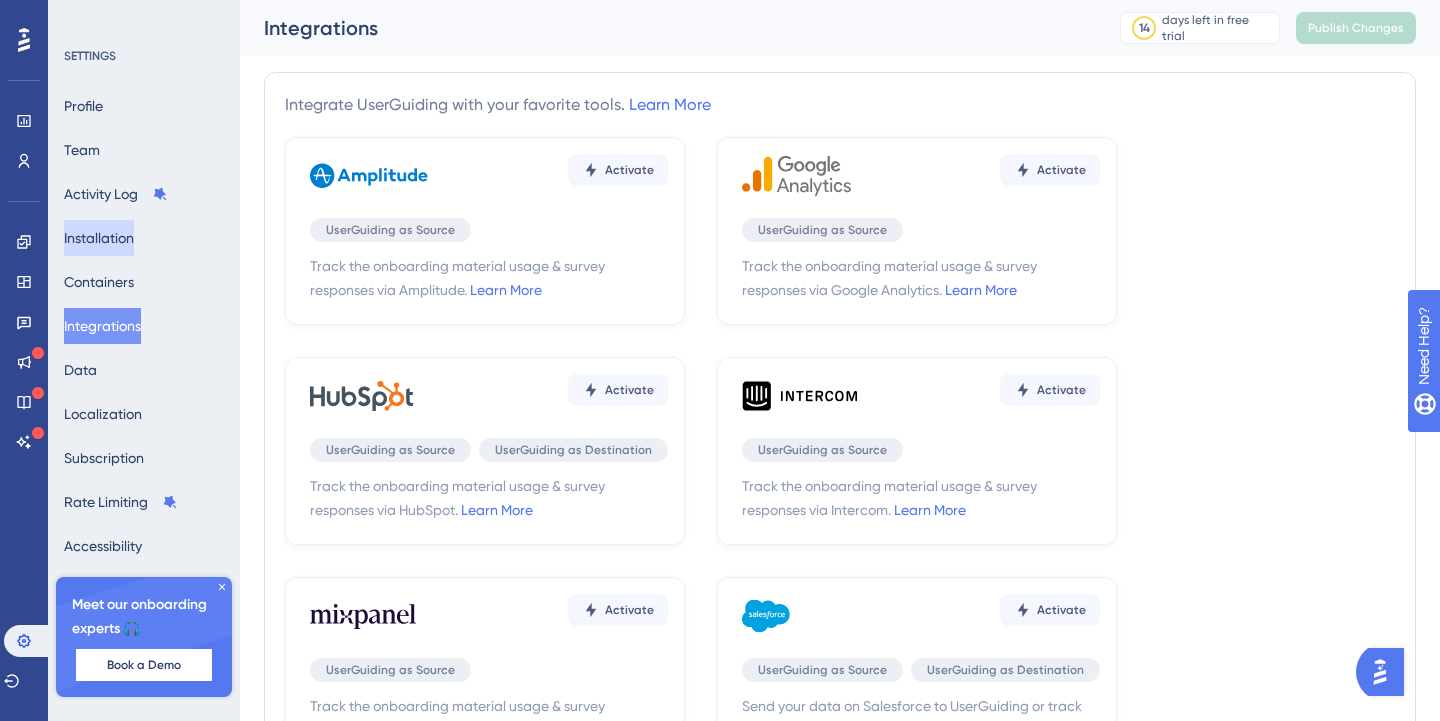 click on "Installation" at bounding box center [99, 238] 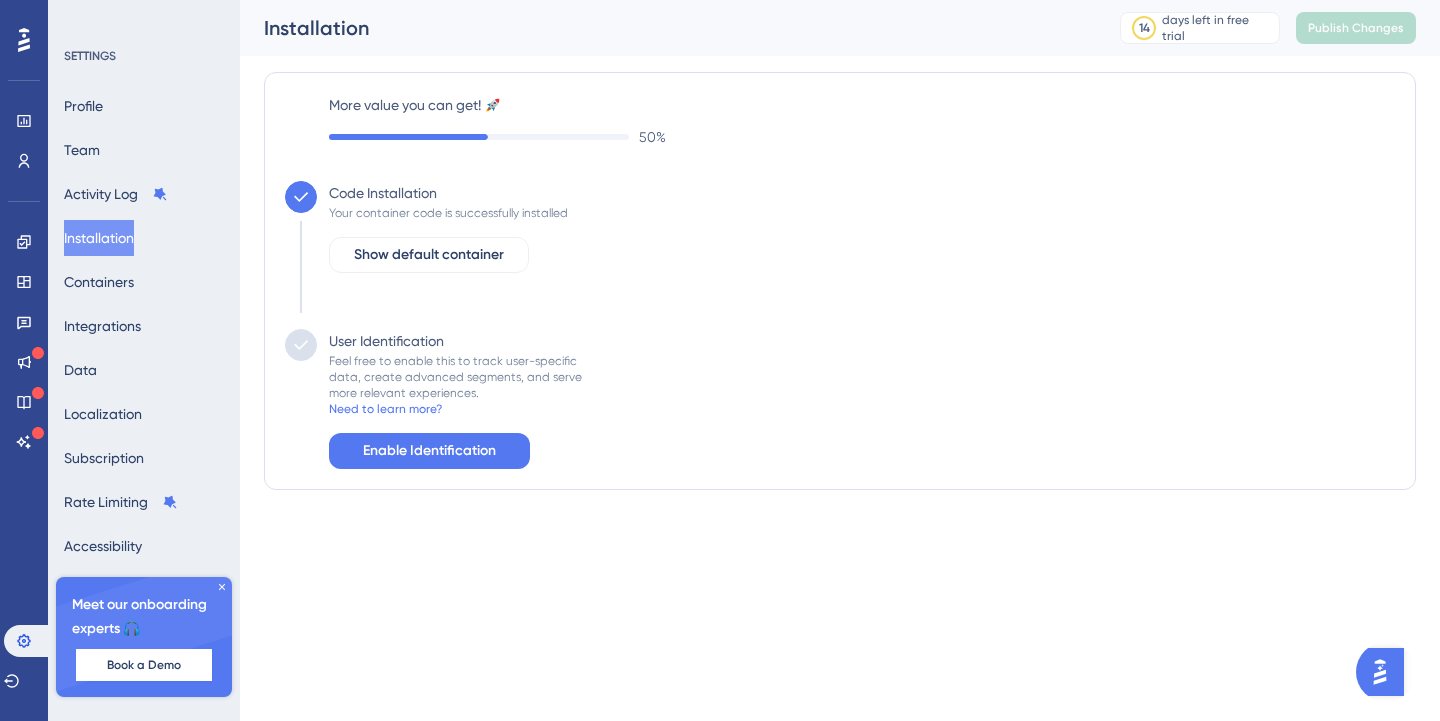 scroll, scrollTop: 0, scrollLeft: 0, axis: both 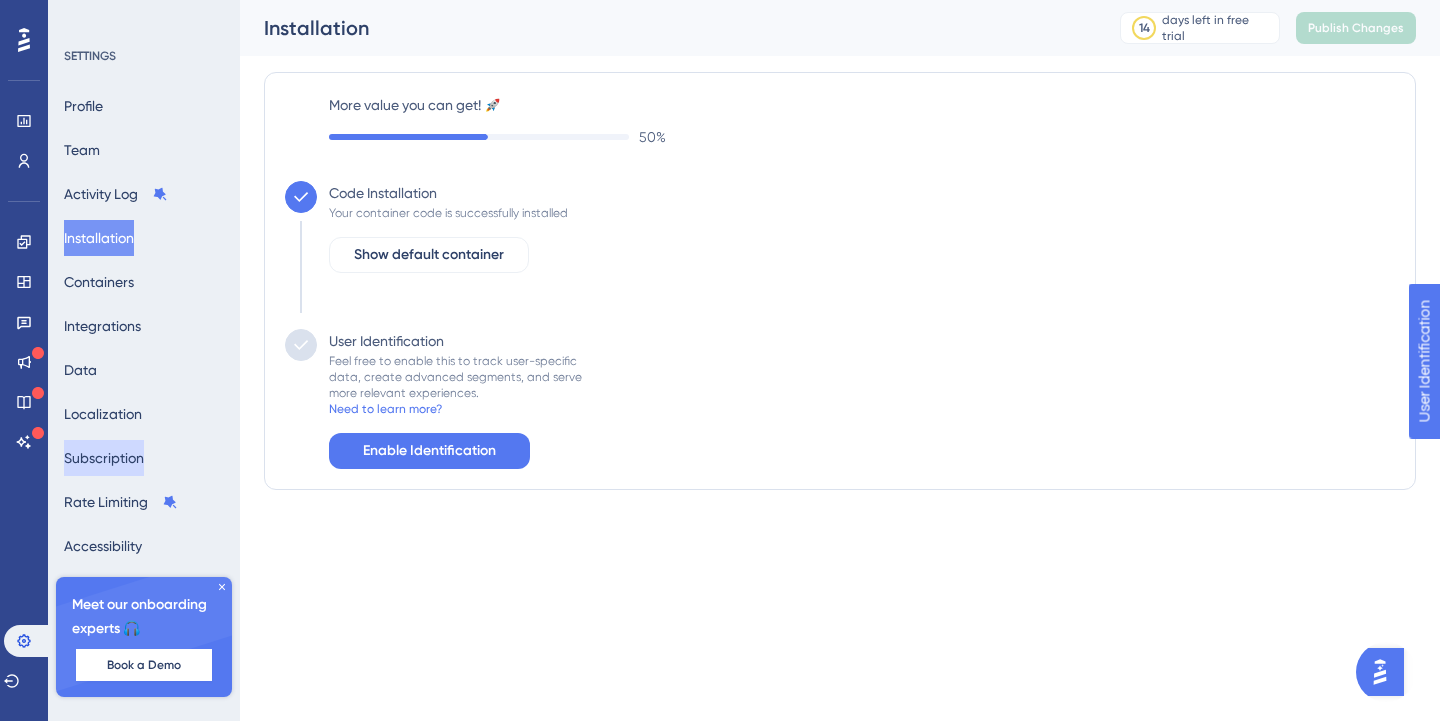 click on "Subscription" at bounding box center [104, 458] 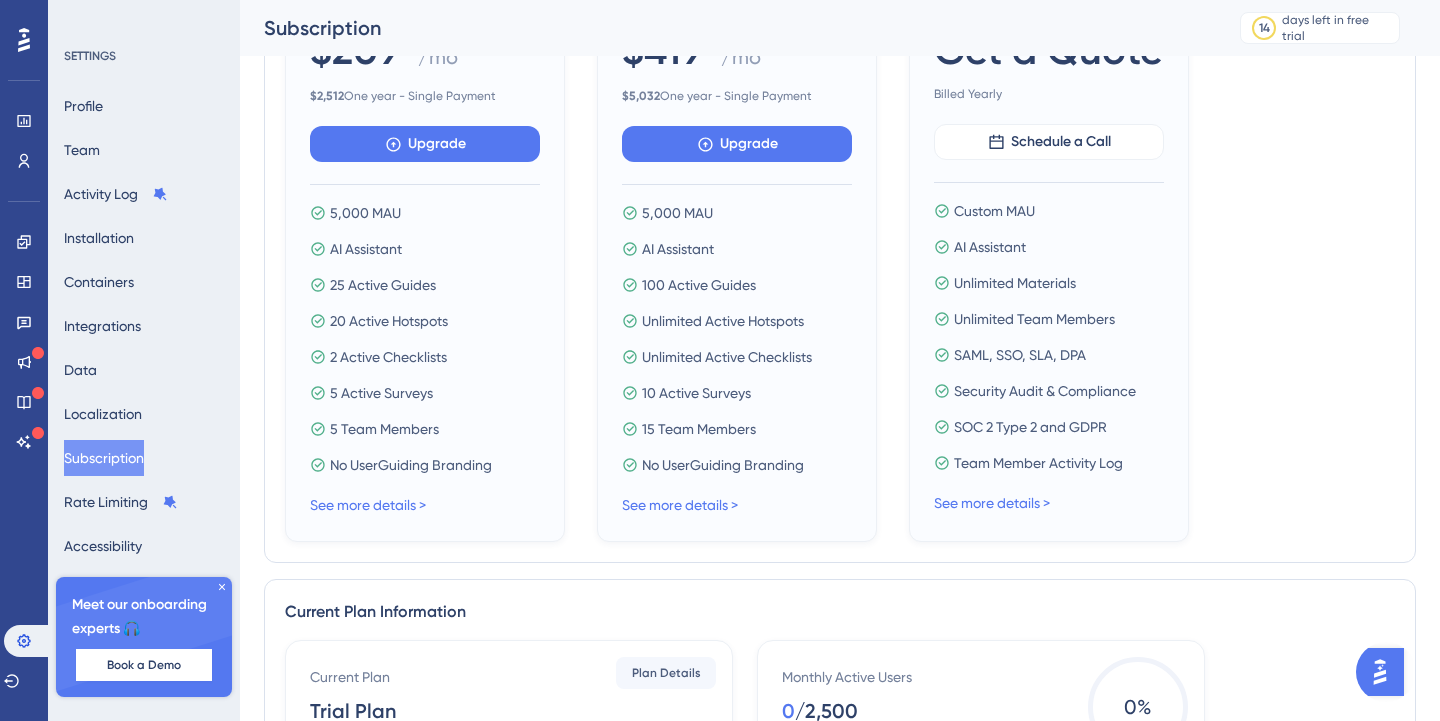 scroll, scrollTop: 890, scrollLeft: 0, axis: vertical 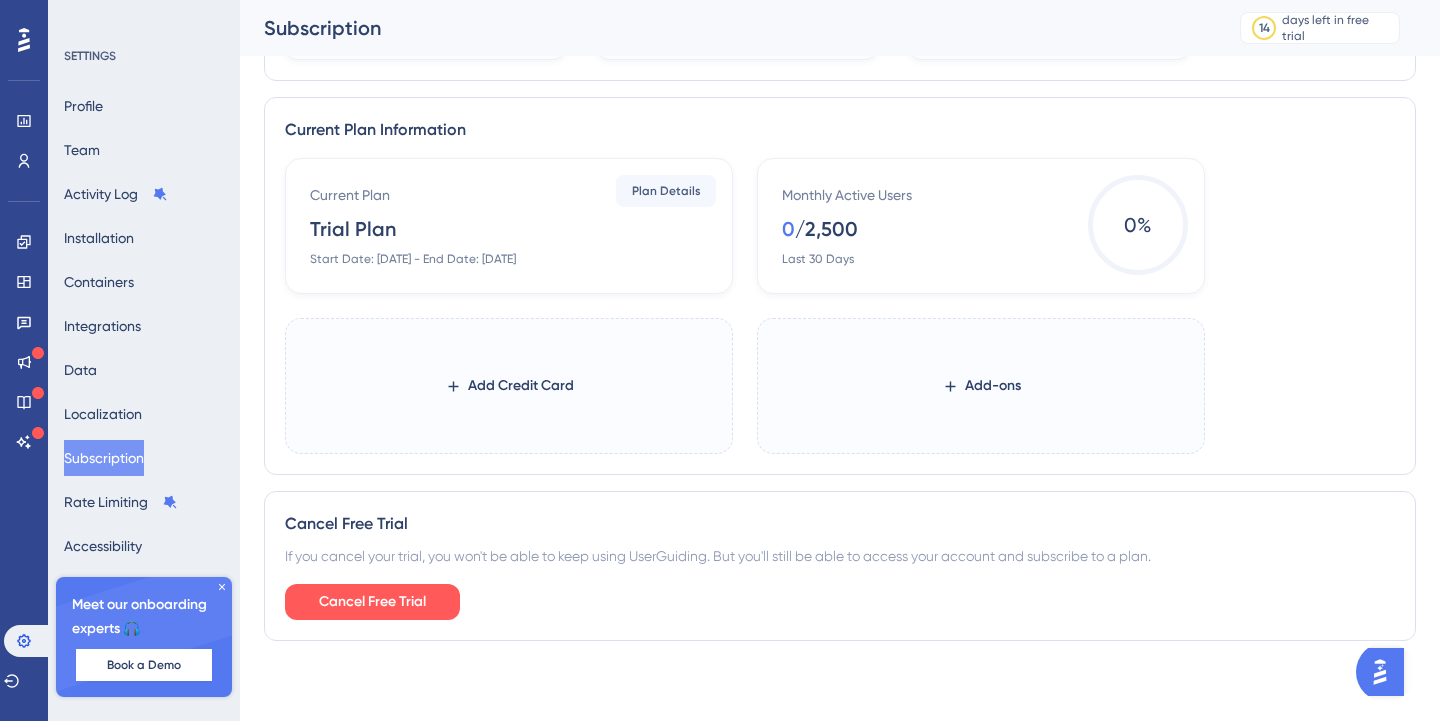 type 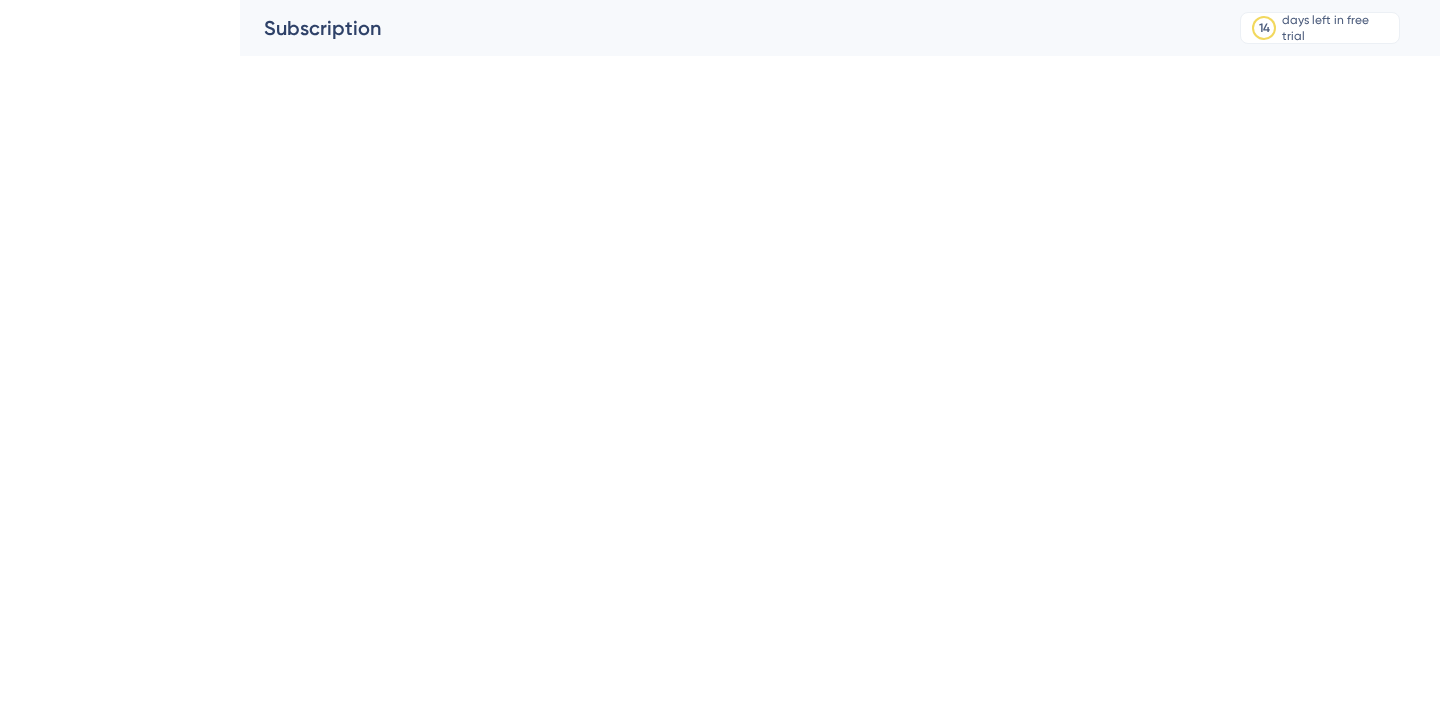 scroll, scrollTop: 0, scrollLeft: 0, axis: both 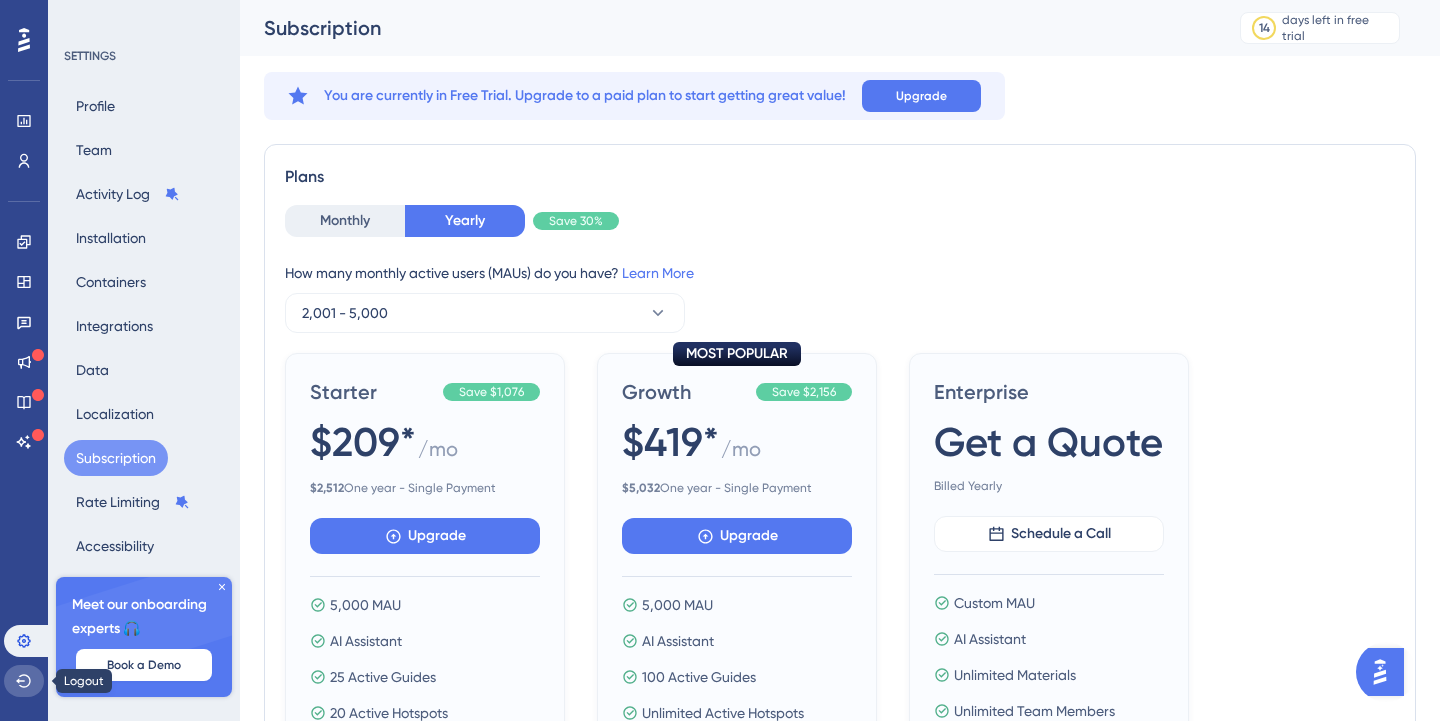 click 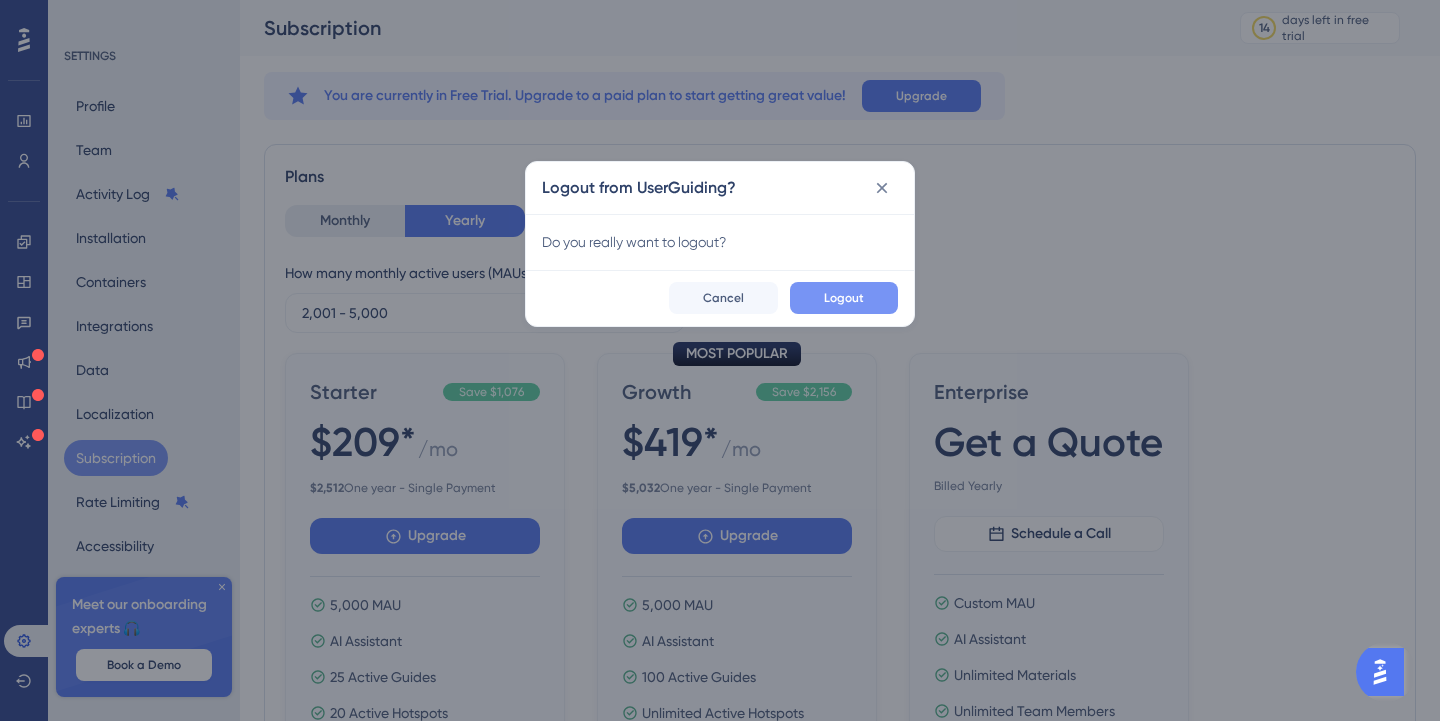 click on "Logout" at bounding box center [844, 298] 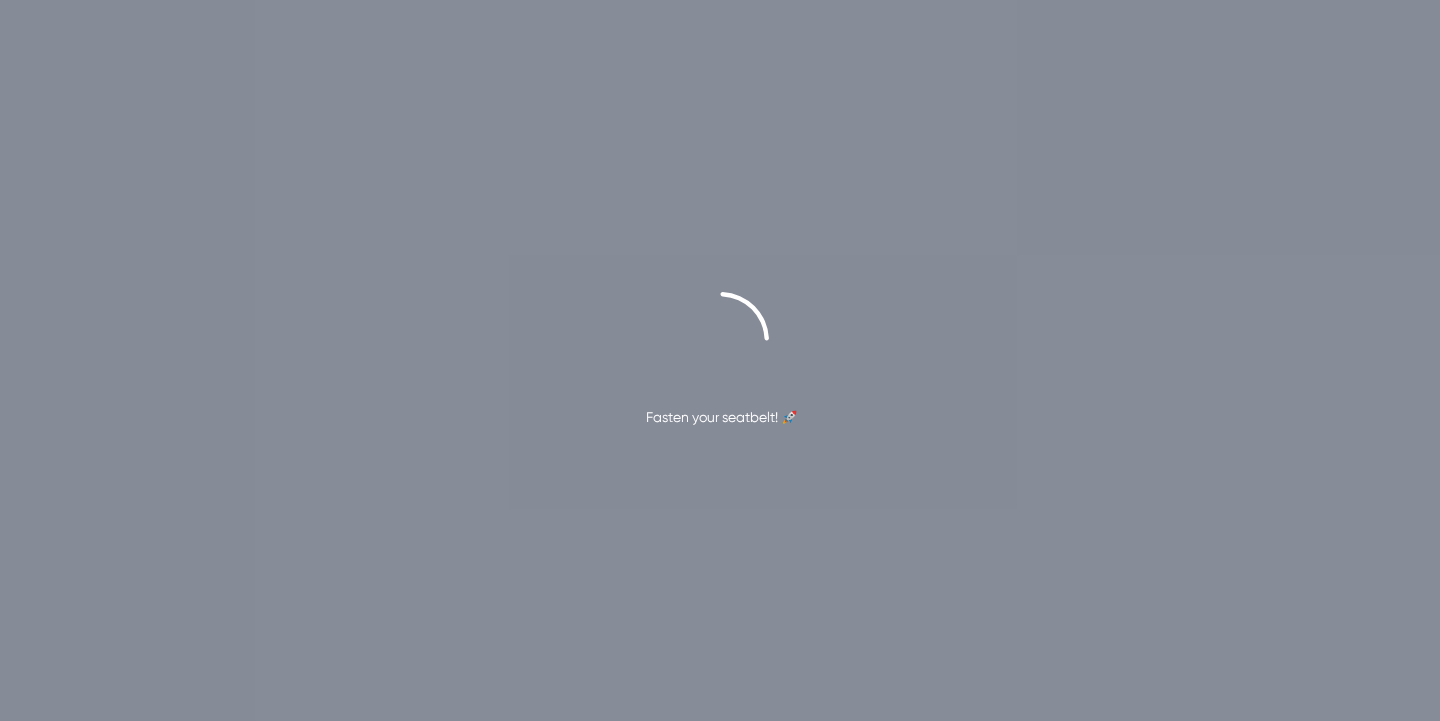 scroll, scrollTop: 0, scrollLeft: 0, axis: both 